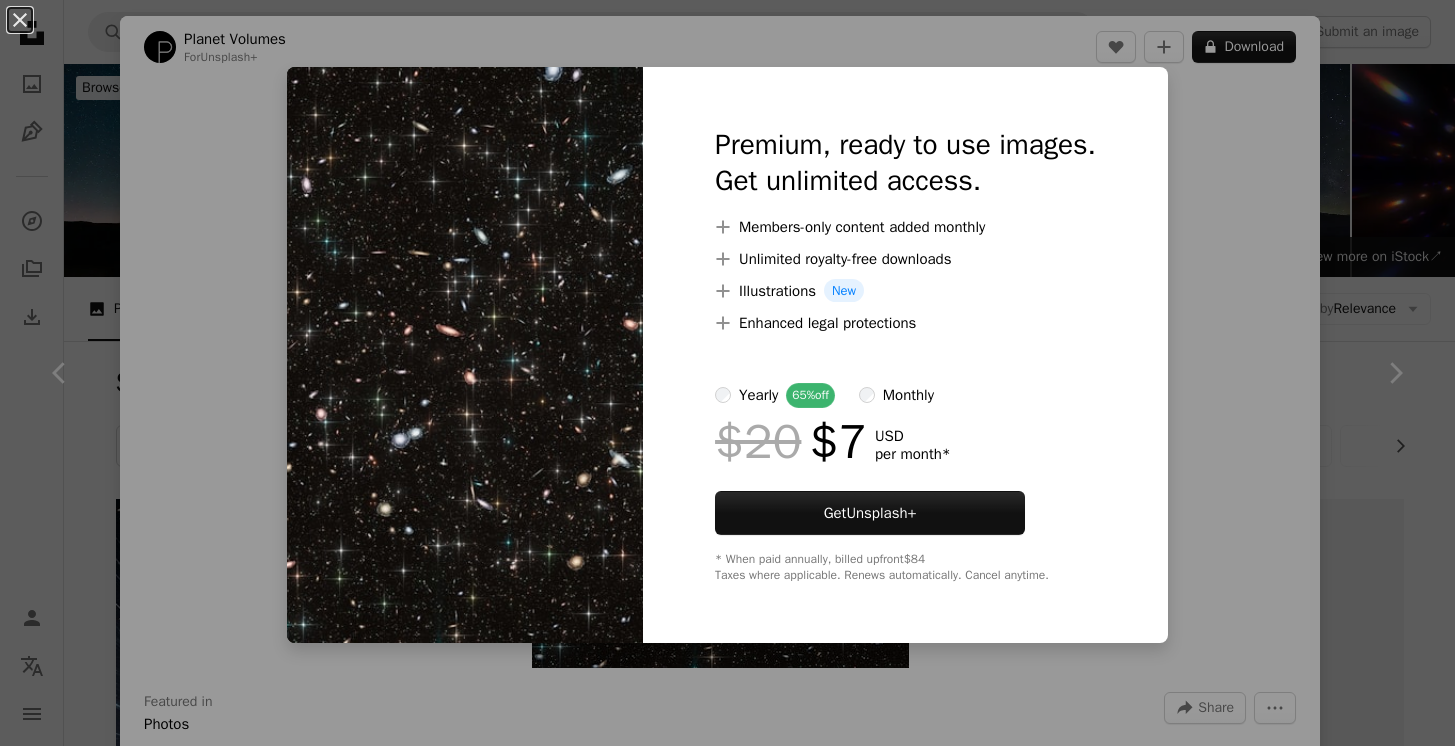 scroll, scrollTop: 6503, scrollLeft: 0, axis: vertical 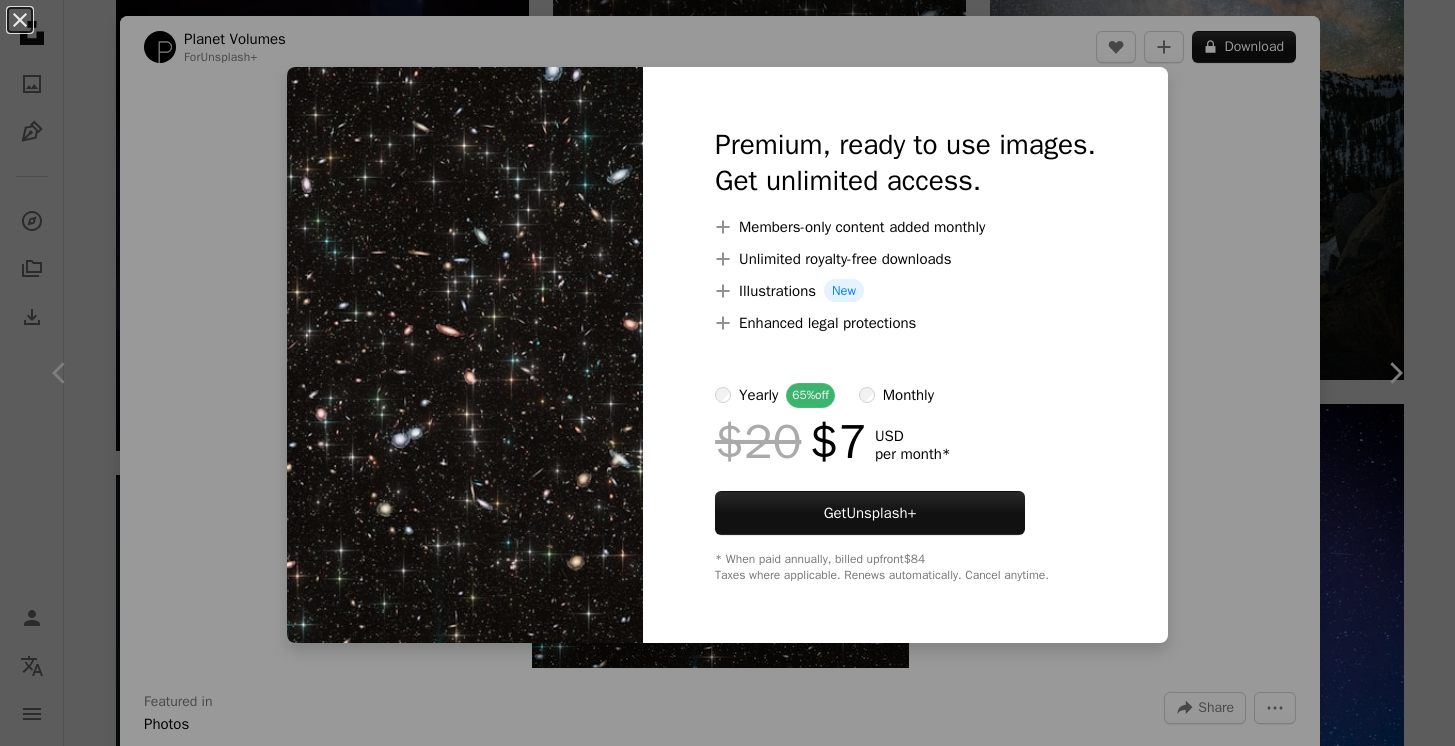 click on "An X shape Premium, ready to use images. Get unlimited access. A plus sign Members-only content added monthly A plus sign Unlimited royalty-free downloads A plus sign Illustrations  New A plus sign Enhanced legal protections yearly 65%  off monthly $20   $7 USD per month * Get  Unsplash+ * When paid annually, billed upfront  $84 Taxes where applicable. Renews automatically. Cancel anytime." at bounding box center [727, 373] 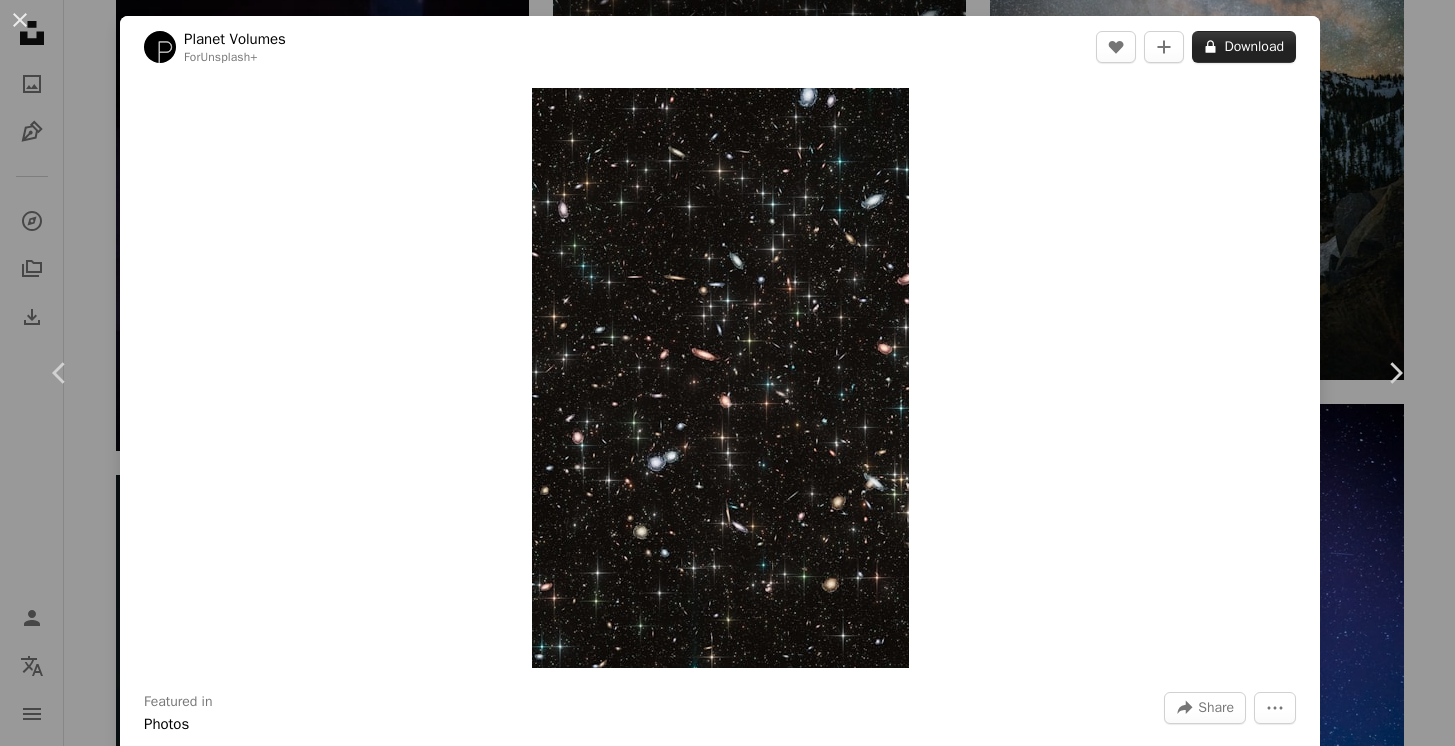 click on "A lock Download" at bounding box center (1244, 47) 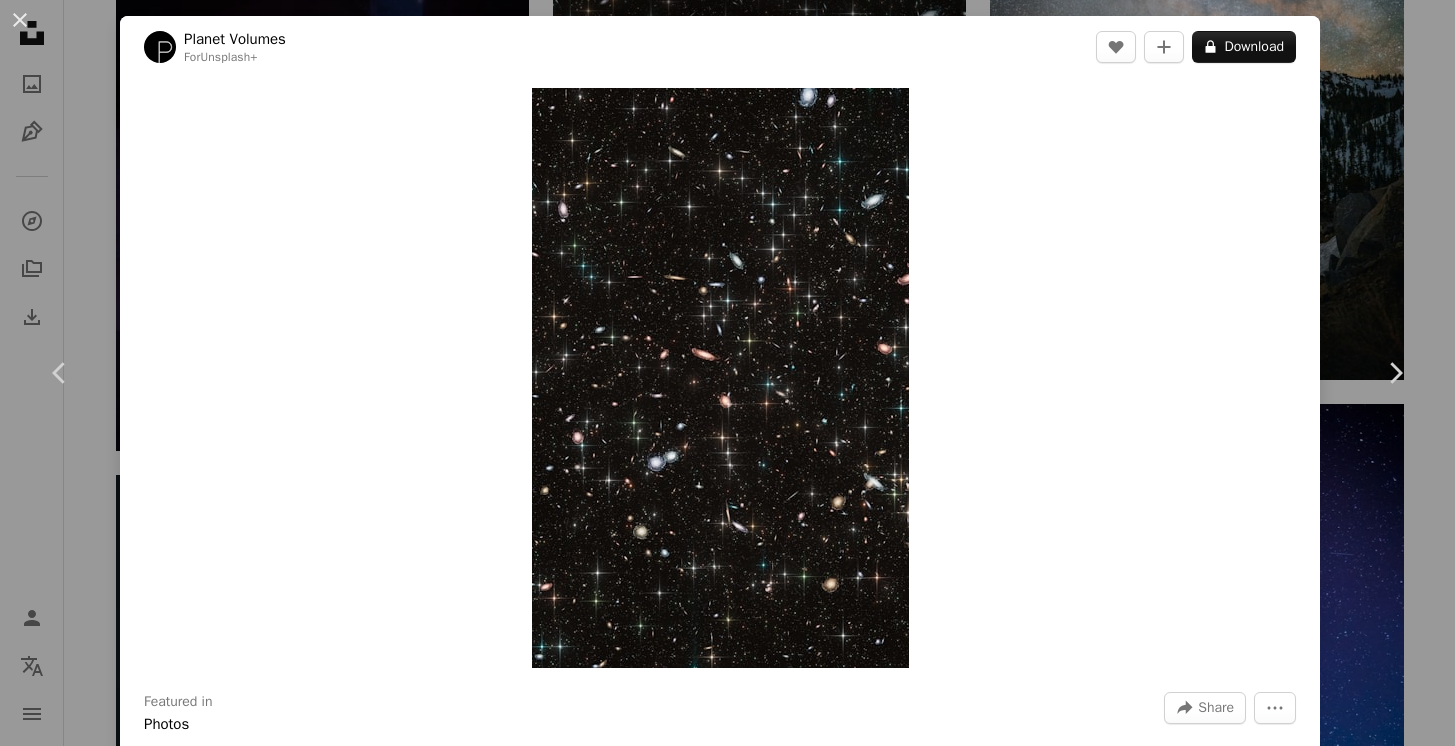click on "An X shape Premium, ready to use images. Get unlimited access. A plus sign Members-only content added monthly A plus sign Unlimited royalty-free downloads A plus sign Illustrations  New A plus sign Enhanced legal protections yearly 65%  off monthly $20   $7 USD per month * Get  Unsplash+ * When paid annually, billed upfront  $84 Taxes where applicable. Renews automatically. Cancel anytime." at bounding box center (727, 4893) 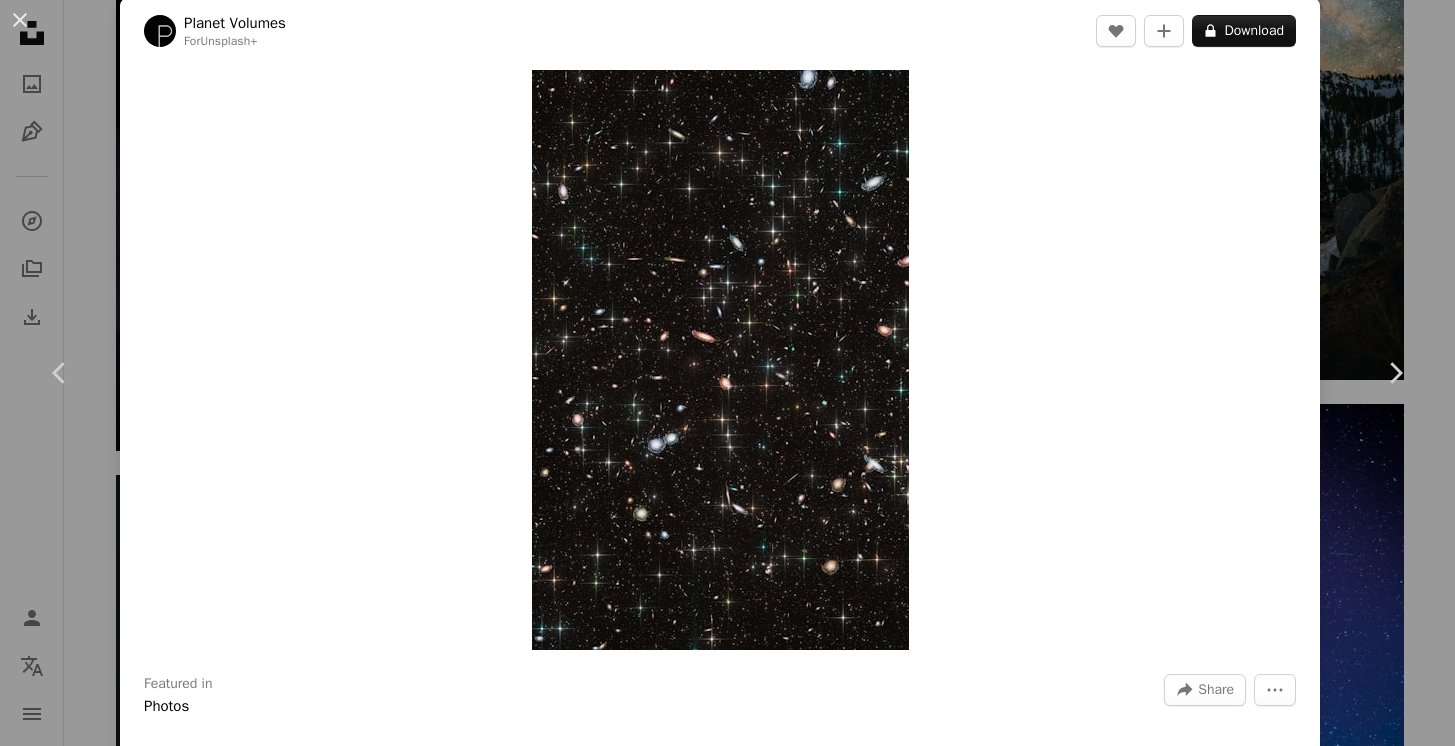 scroll, scrollTop: 33, scrollLeft: 0, axis: vertical 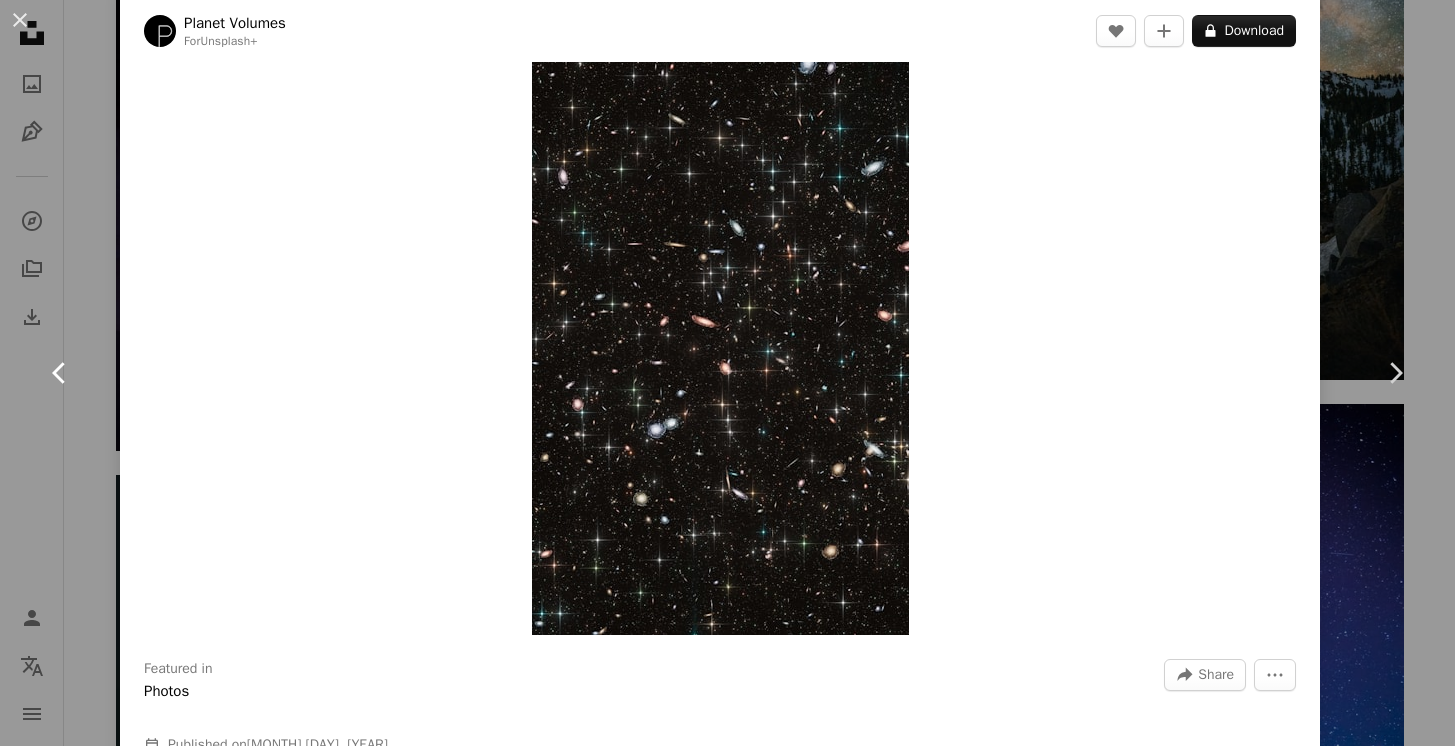 click on "Chevron left" at bounding box center (60, 373) 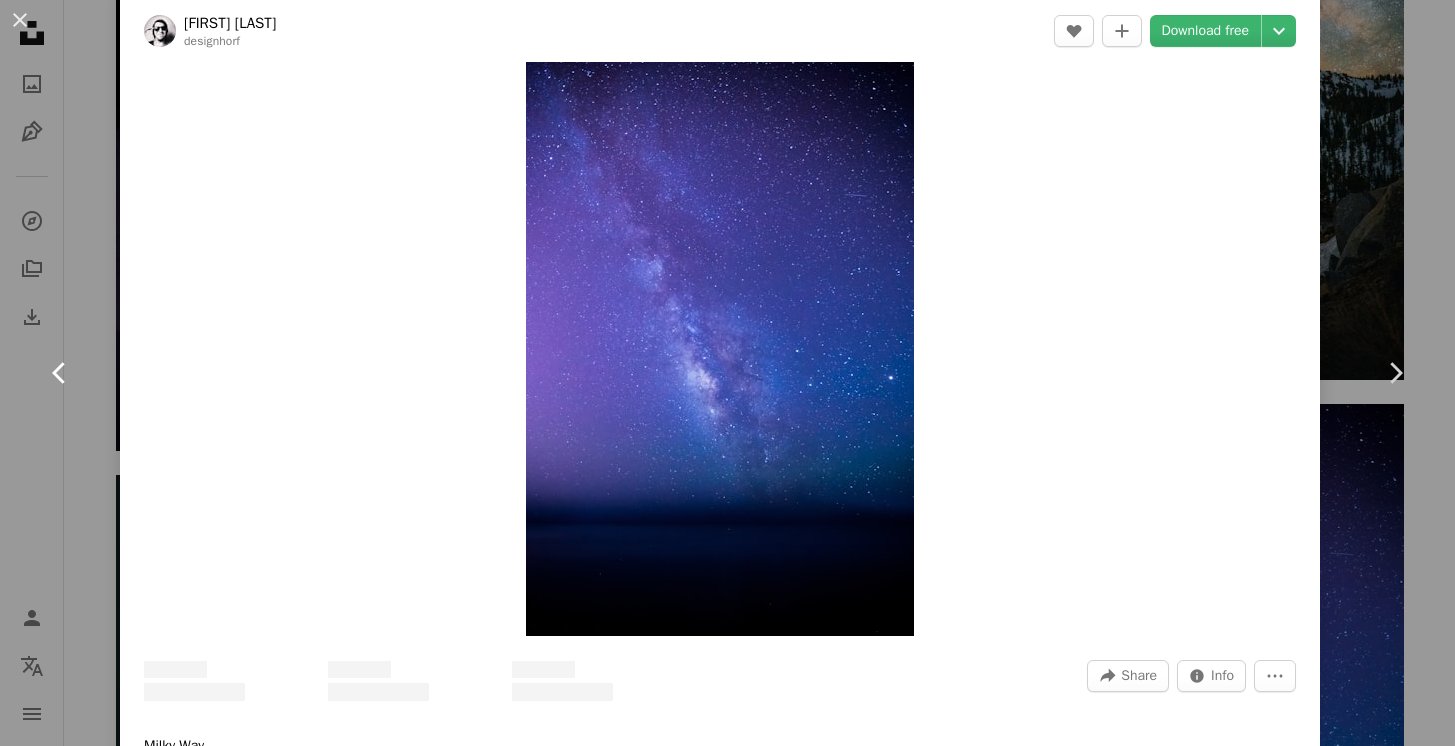 scroll, scrollTop: 0, scrollLeft: 0, axis: both 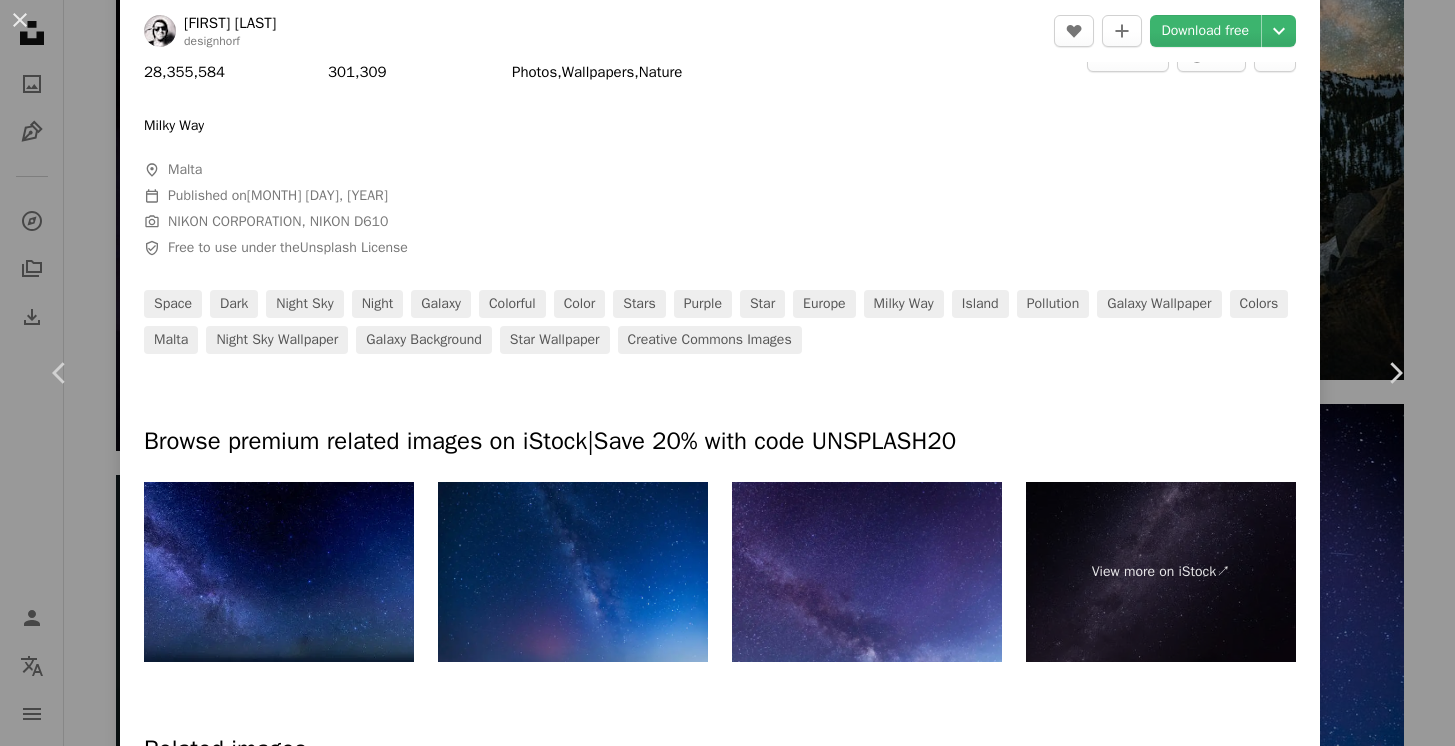 click on "An X shape Chevron left Chevron right [FIRST] [LAST] designhorf A heart A plus sign Download free Chevron down Zoom in Views 28,355,584 Downloads 301,309 Featured in Photos ,  Wallpapers ,  Nature A forward-right arrow Share Info icon Info More Actions Milky Way A map marker Malta Calendar outlined Published on  [MONTH] [DAY], [YEAR] Camera NIKON CORPORATION, NIKON D610 Safety Free to use under the  Unsplash License space dark night sky night galaxy colorful color stars purple star europe milky way island pollution galaxy wallpaper colors malta night sky wallpaper galaxy background star wallpaper Creative Commons images Browse premium related images on iStock  |  Save 20% with code UNSPLASH20 View more on iStock  ↗ Related images A heart A plus sign [FIRST] [LAST] Arrow pointing down Plus sign for Unsplash+ A heart A plus sign [FIRST] [LAST] For  Unsplash+ A lock Download A heart" at bounding box center (727, 373) 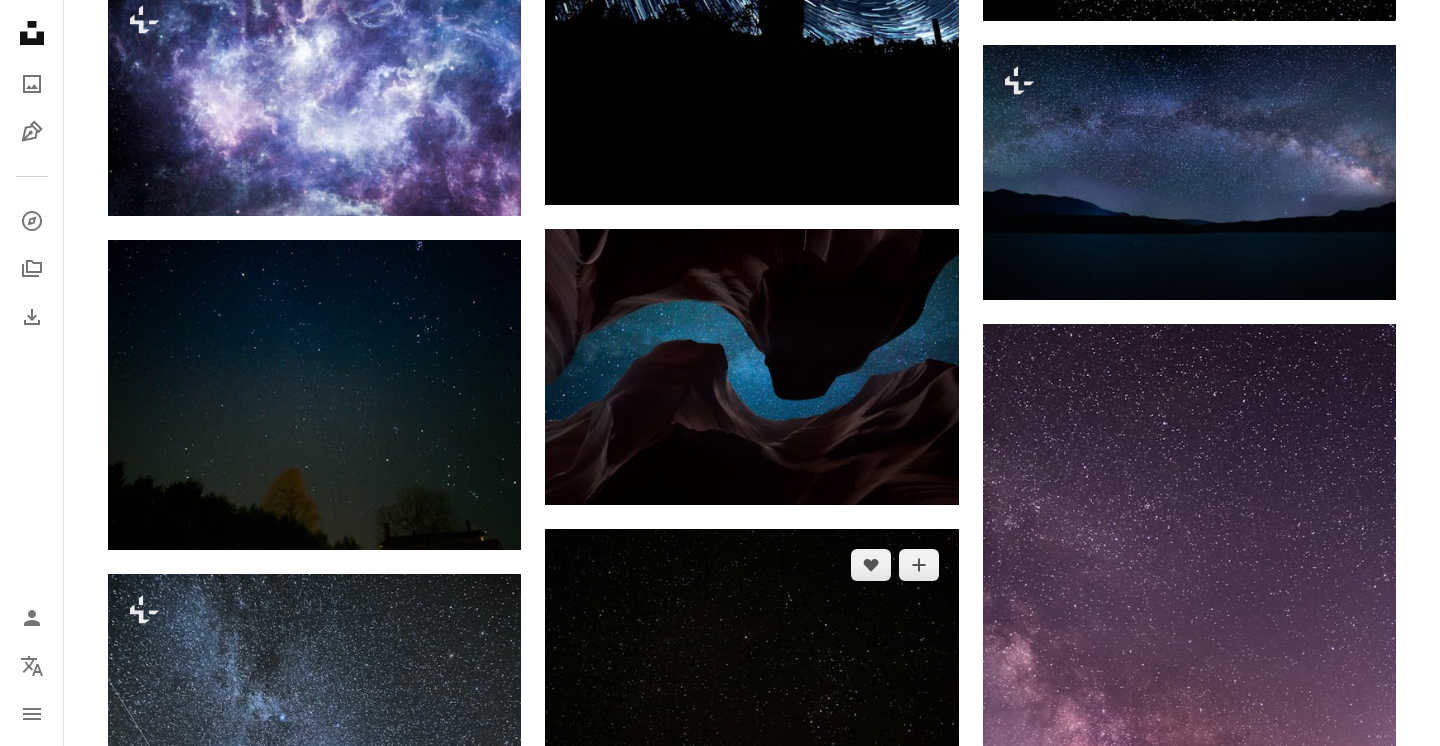 scroll, scrollTop: 12315, scrollLeft: 0, axis: vertical 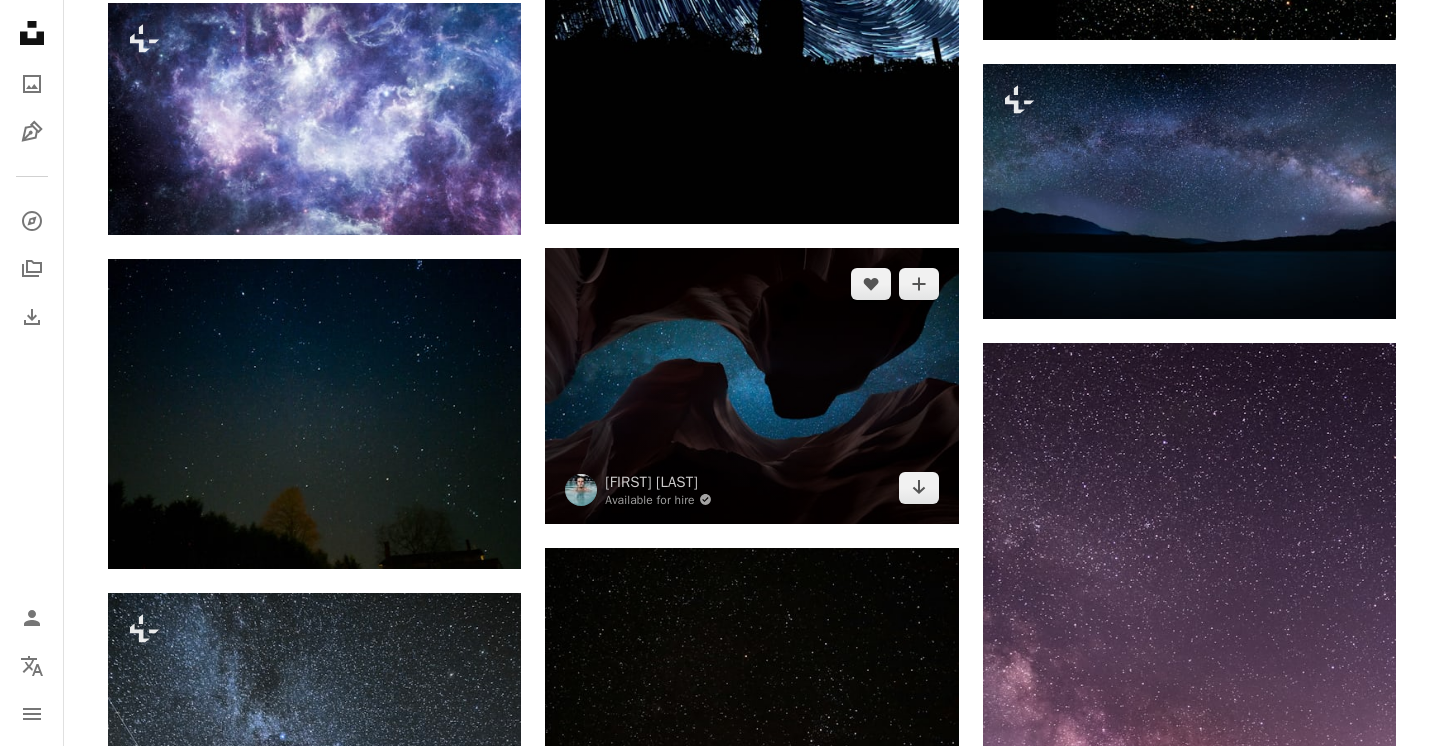 click at bounding box center [751, 385] 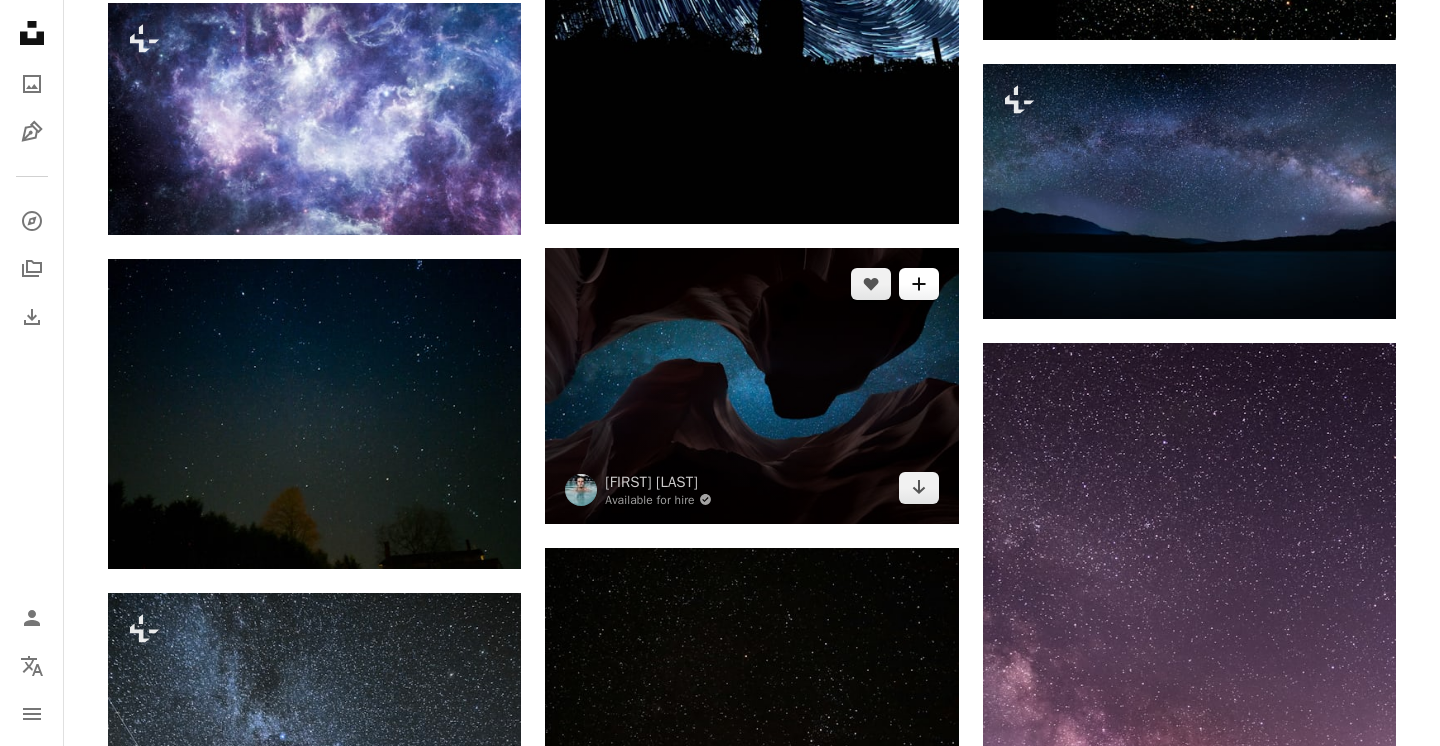 click on "A plus sign" at bounding box center [919, 284] 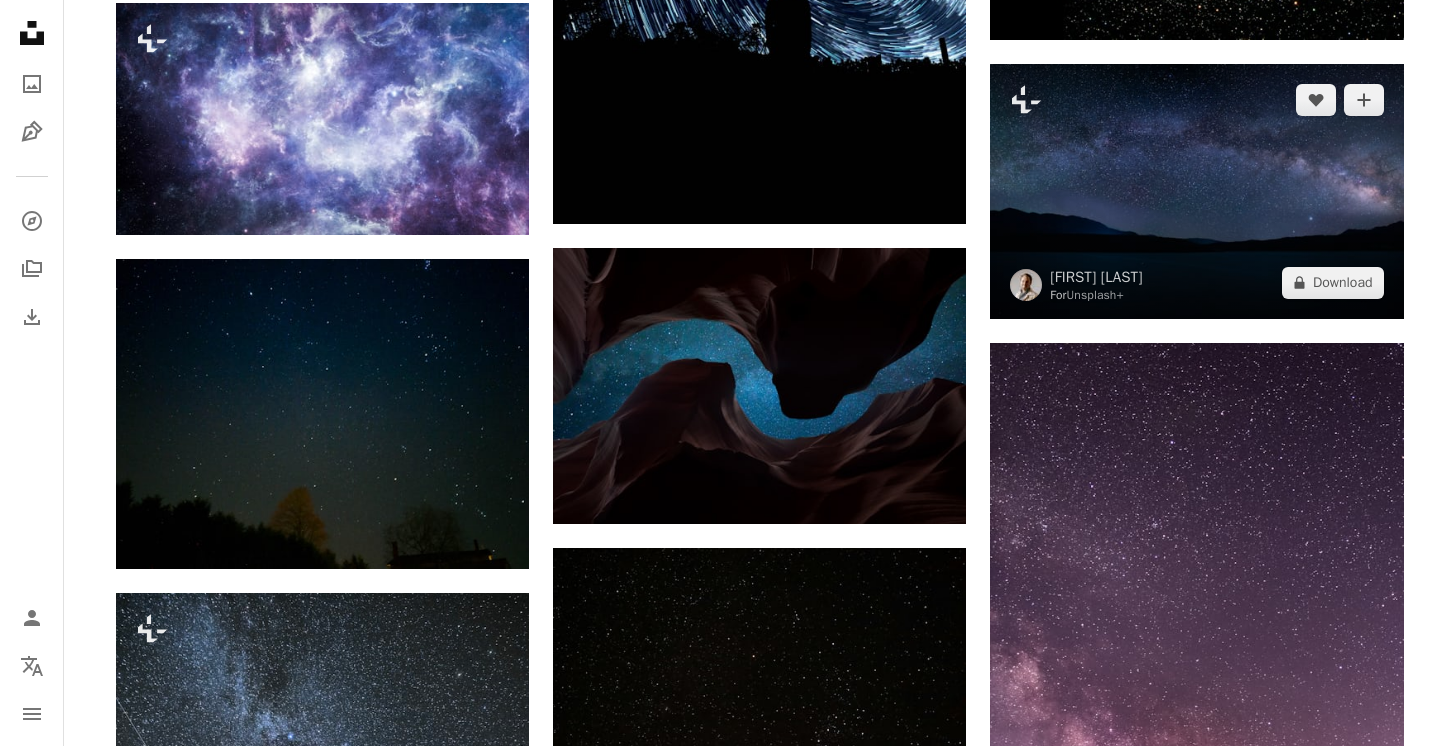 click on "An X shape Join Unsplash Already have an account?  Login First name Last name Email Username  (only letters, numbers and underscores) Password  (min. 8 char) Join By joining, you agree to the  Terms  and  Privacy Policy ." at bounding box center (727, 4508) 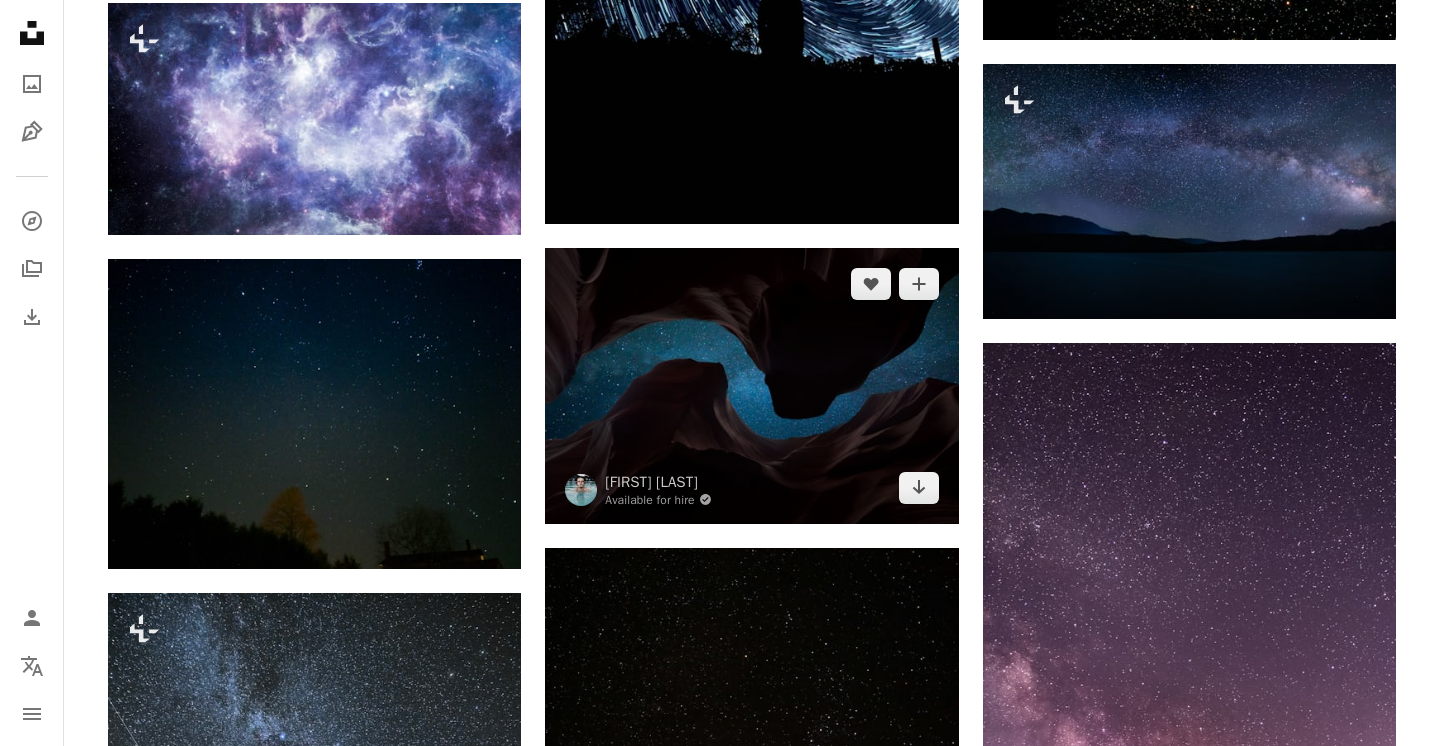 click at bounding box center (751, 385) 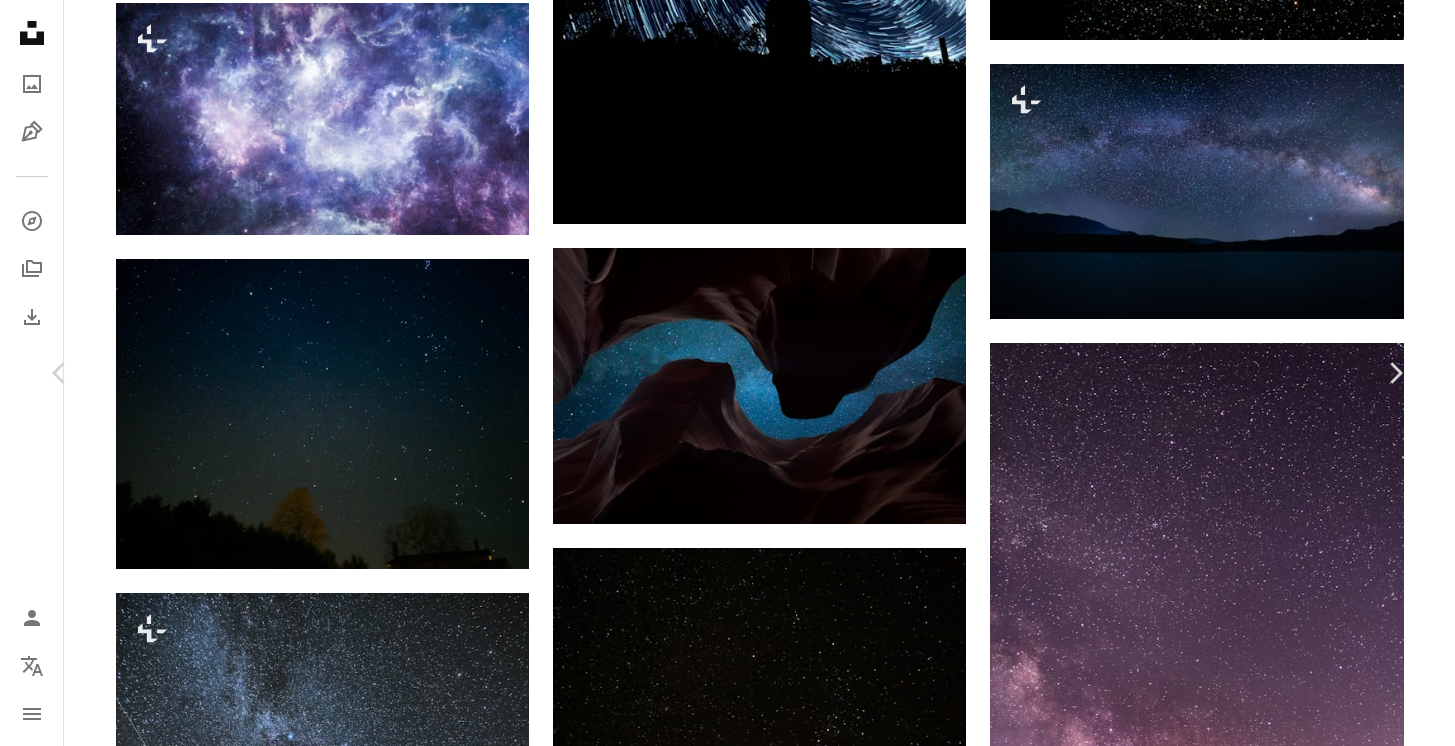 click on "Download free" at bounding box center (1206, 4182) 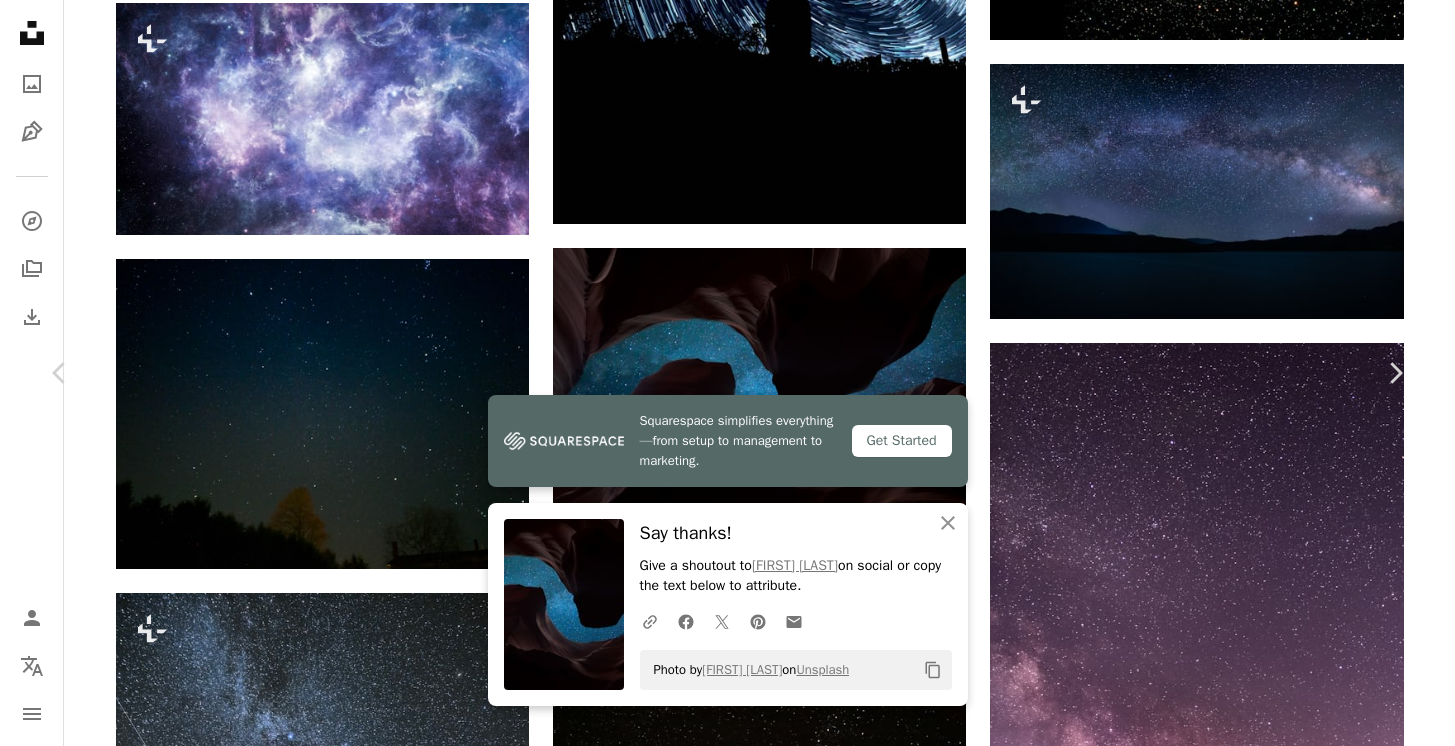 click on "An X shape Chevron left Chevron right Squarespace simplifies everything—from setup to management to marketing. Get Started An X shape Close Say thanks! Give a shoutout to  [FIRST] [LAST]  on social or copy the text below to attribute. A URL sharing icon (chains) Facebook icon X (formerly Twitter) icon Pinterest icon An envelope Photo by  [FIRST] [LAST]  on  Unsplash
Copy content [FIRST] [LAST] Available for hire A checkmark inside of a circle A heart A plus sign Download free Chevron down Zoom in Views 70,524,185 Downloads 1,239,444 Featured in Photos ,  Cool Tones ,  Nature A forward-right arrow Share Info icon Info More Actions Star Night Sky Ravine Calendar outlined Published on  August 10, 2016 Camera Panasonic, DMC-GH4 Safety Free to use under the  Unsplash License abstract travel blue night sky desert galaxy stars space wallpaper rock Creative Images outdoors space background explore star wallpaper astrophotography beautiful background nightlife looking up star background bing wallpaper  |   ↗" at bounding box center [727, 4508] 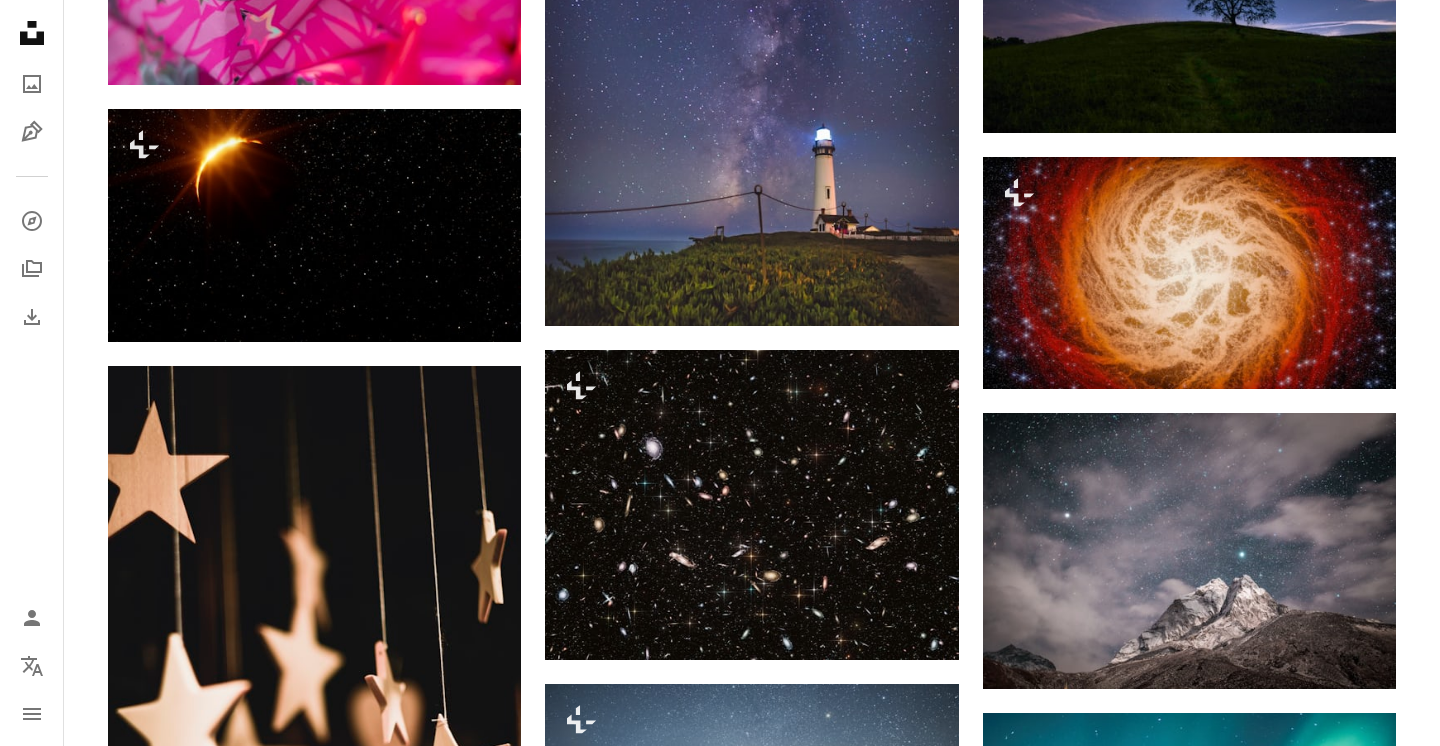 scroll, scrollTop: 23153, scrollLeft: 0, axis: vertical 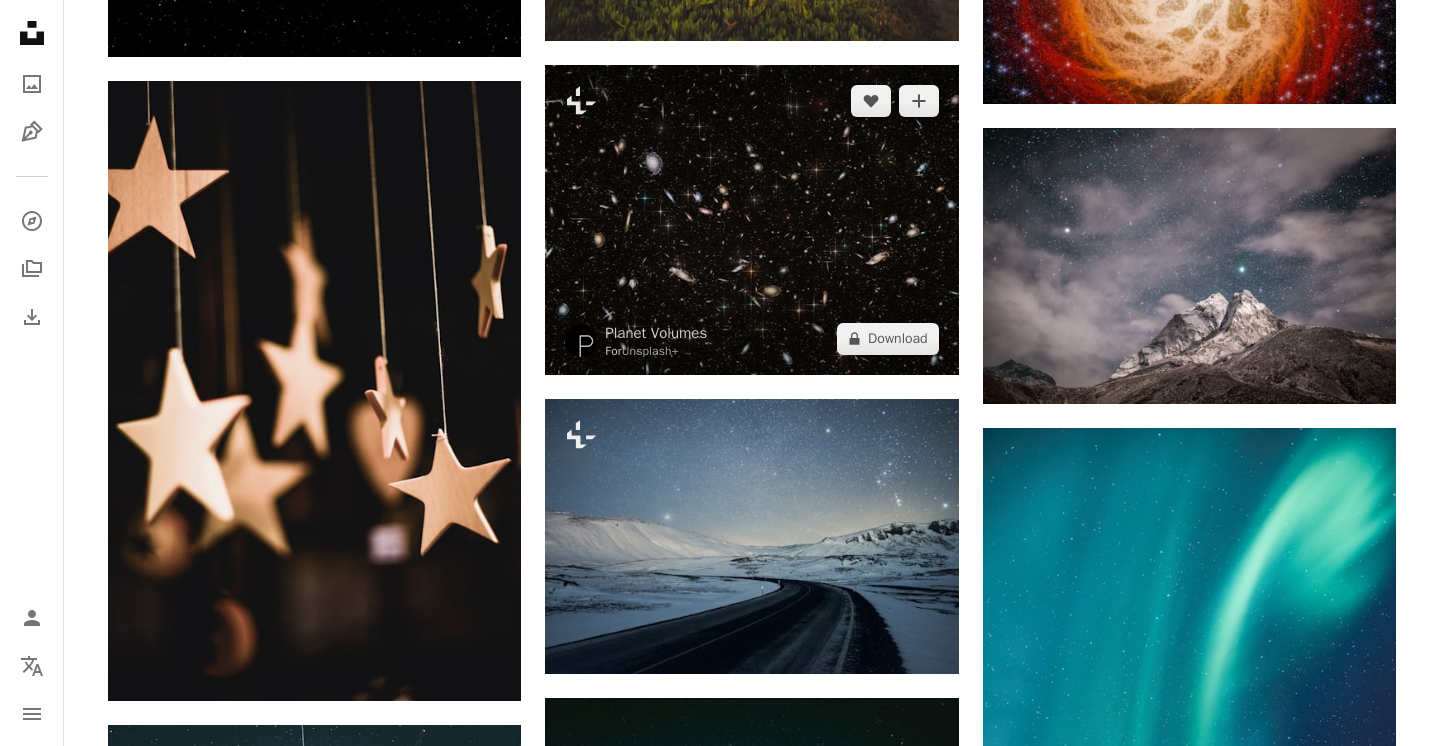 click at bounding box center (751, 220) 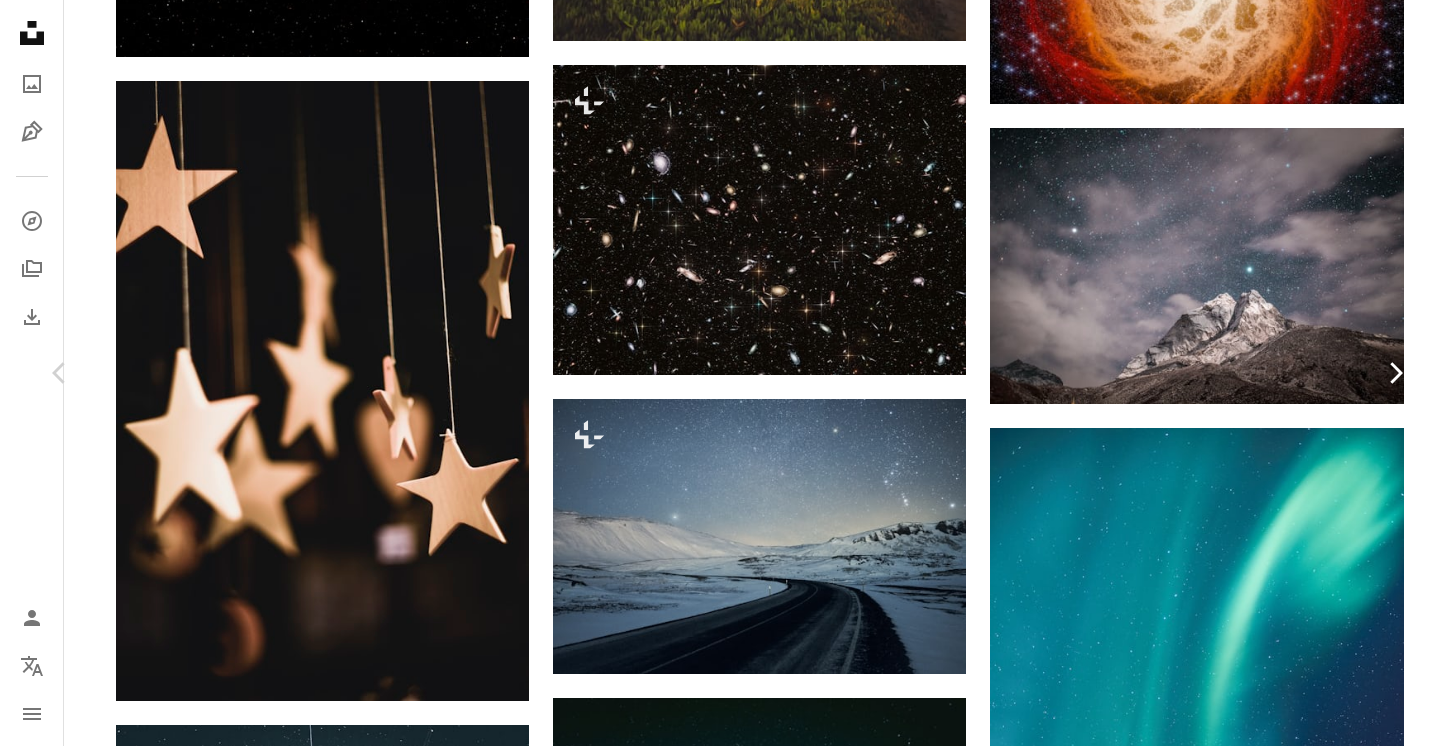 click on "Chevron right" at bounding box center [1395, 373] 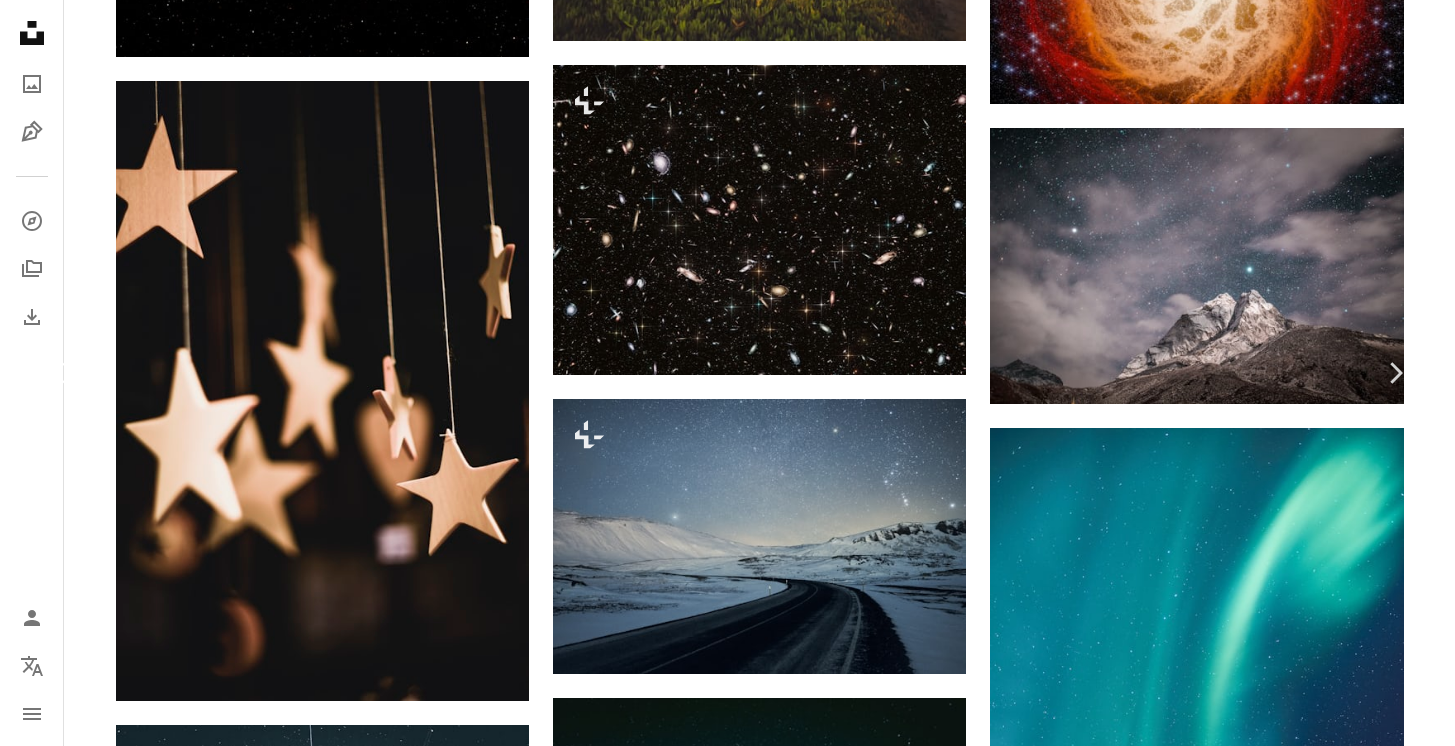 click on "Chevron left" at bounding box center (60, 373) 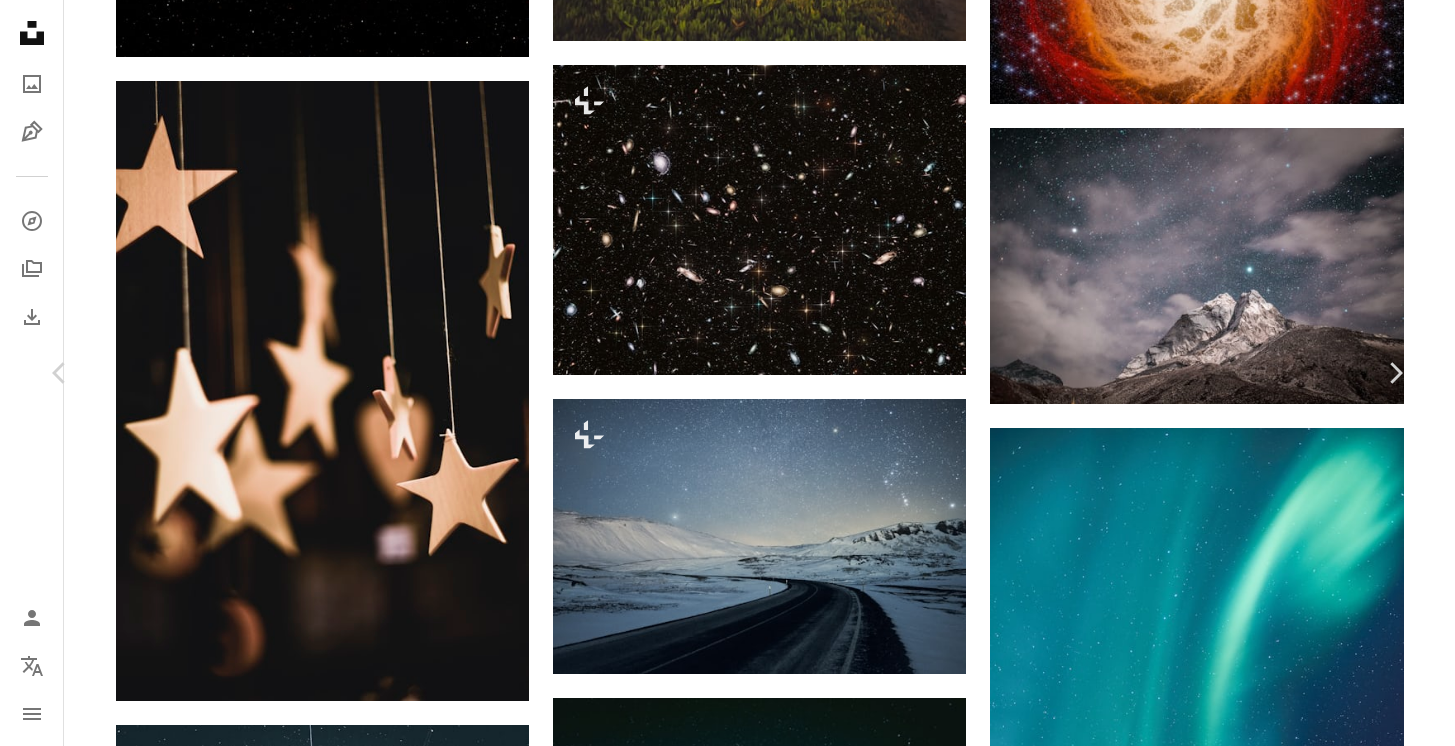 click on "An X shape" at bounding box center [20, 20] 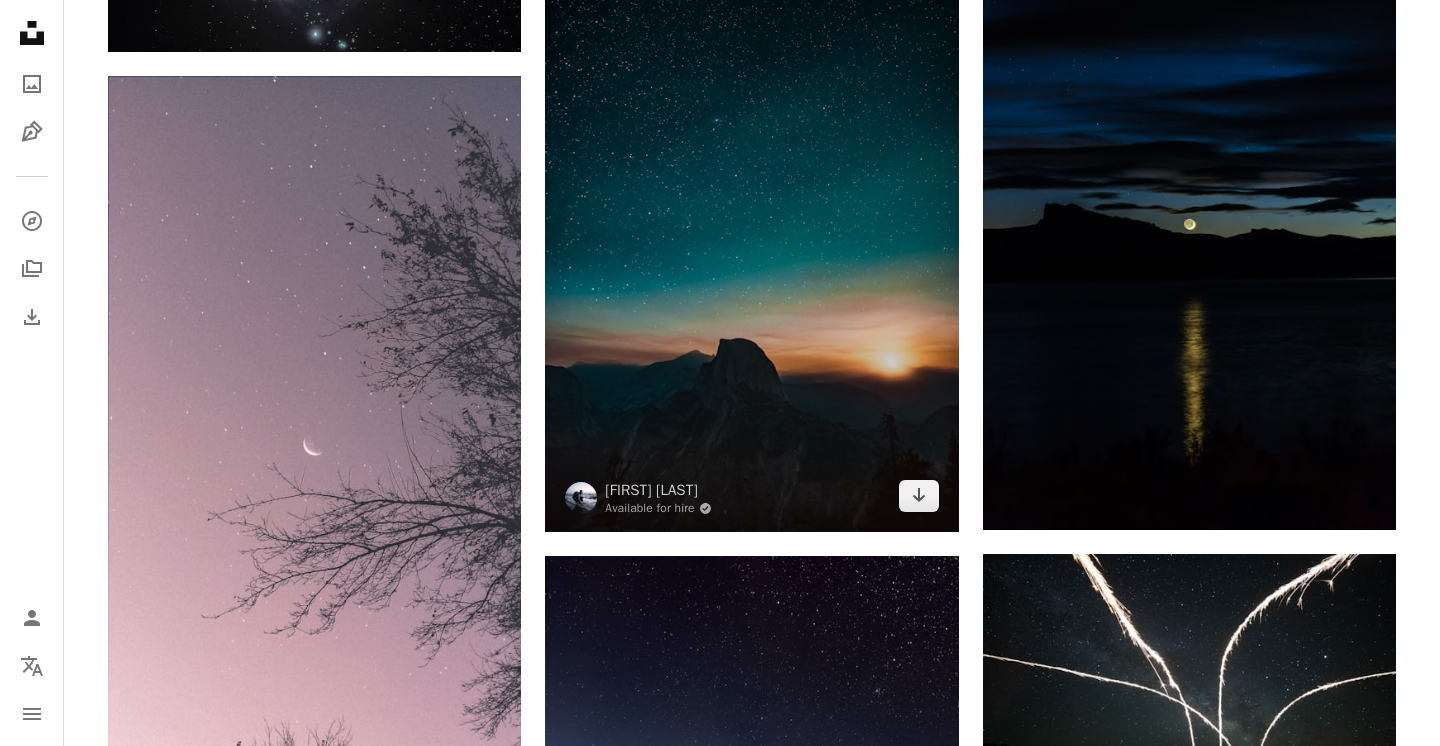 scroll, scrollTop: 30681, scrollLeft: 0, axis: vertical 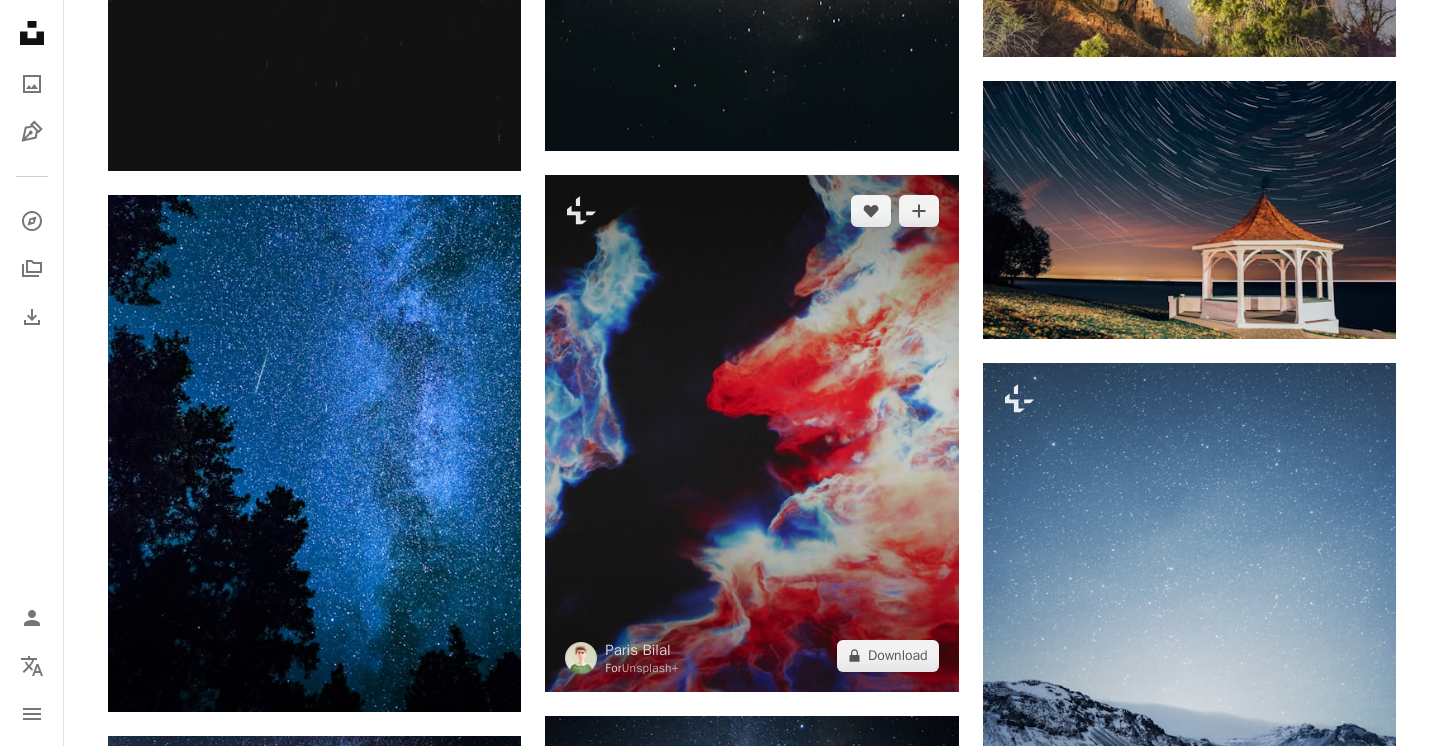 click at bounding box center [751, 433] 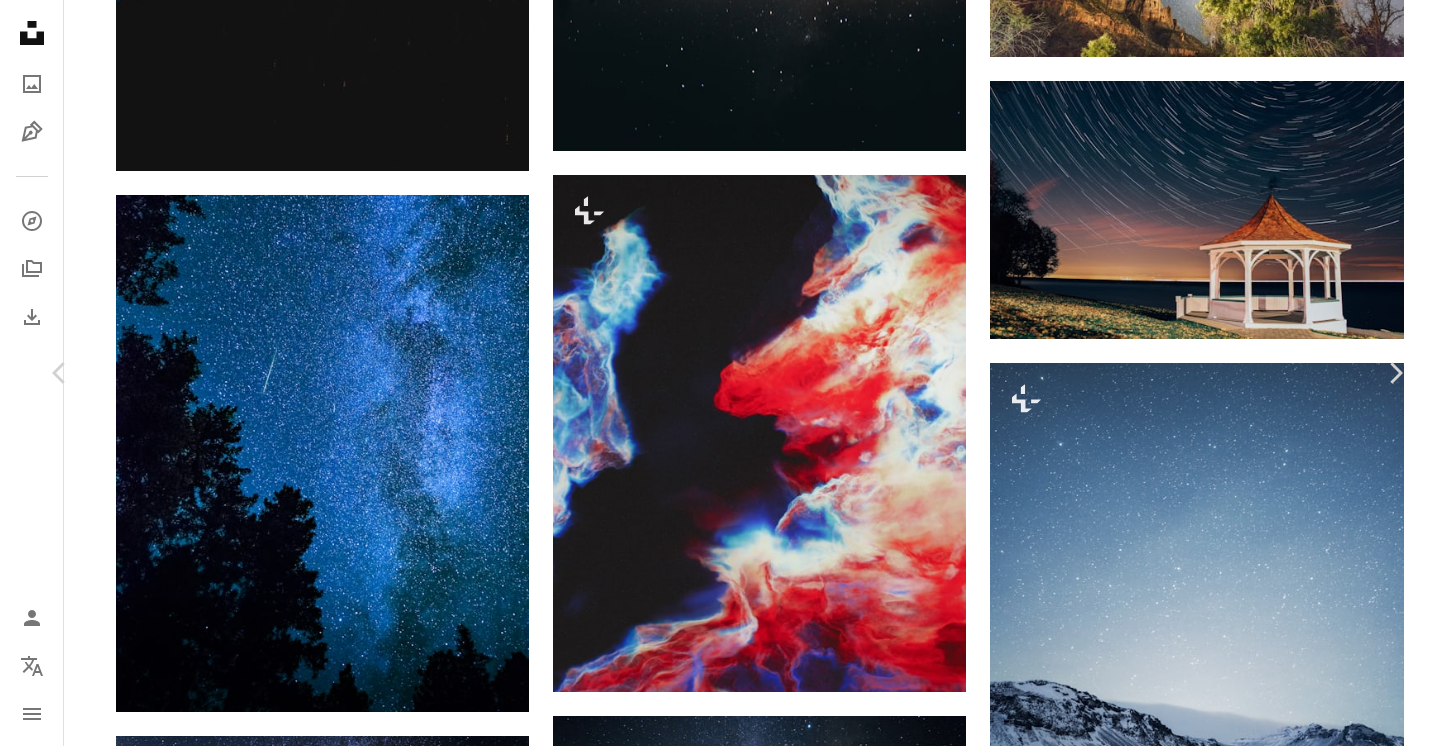 click on "A lock Download" at bounding box center [1244, 4298] 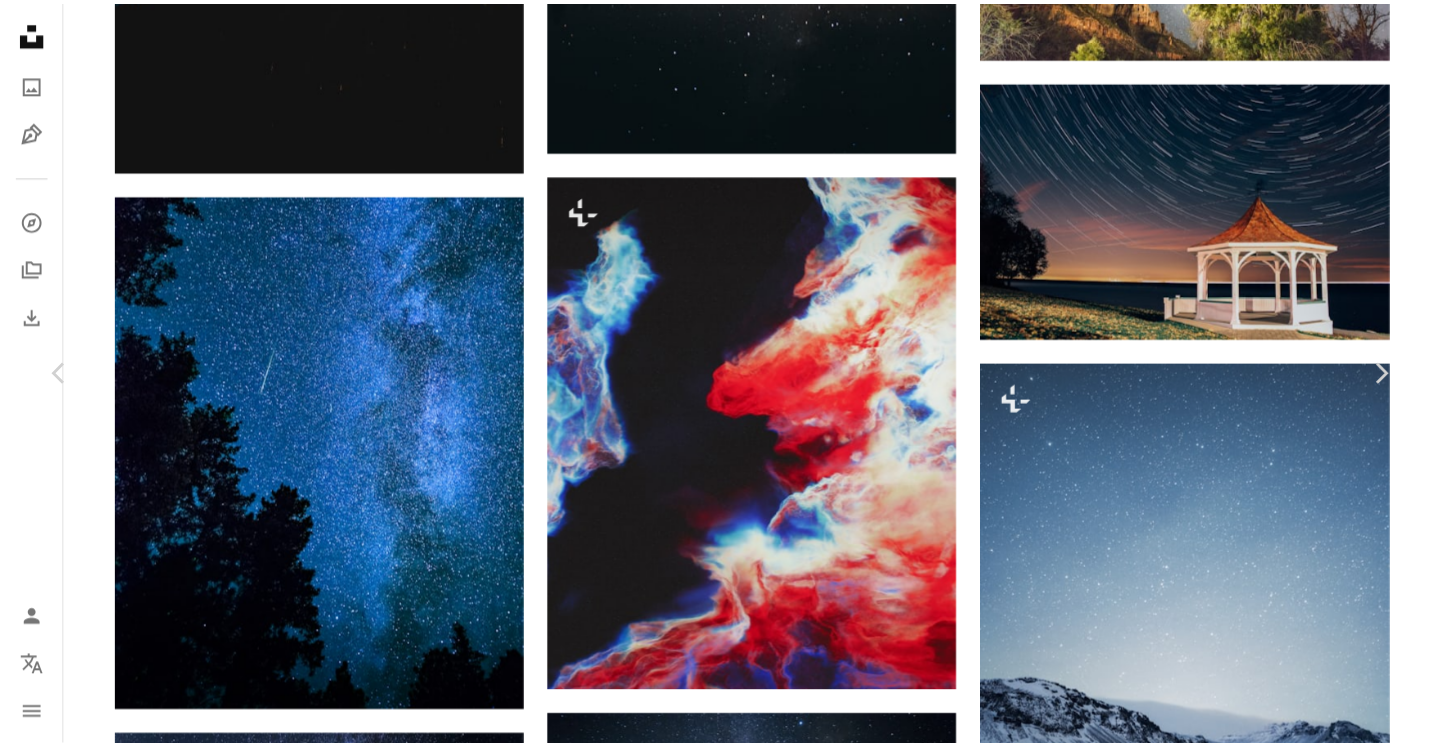 scroll, scrollTop: 1023, scrollLeft: 0, axis: vertical 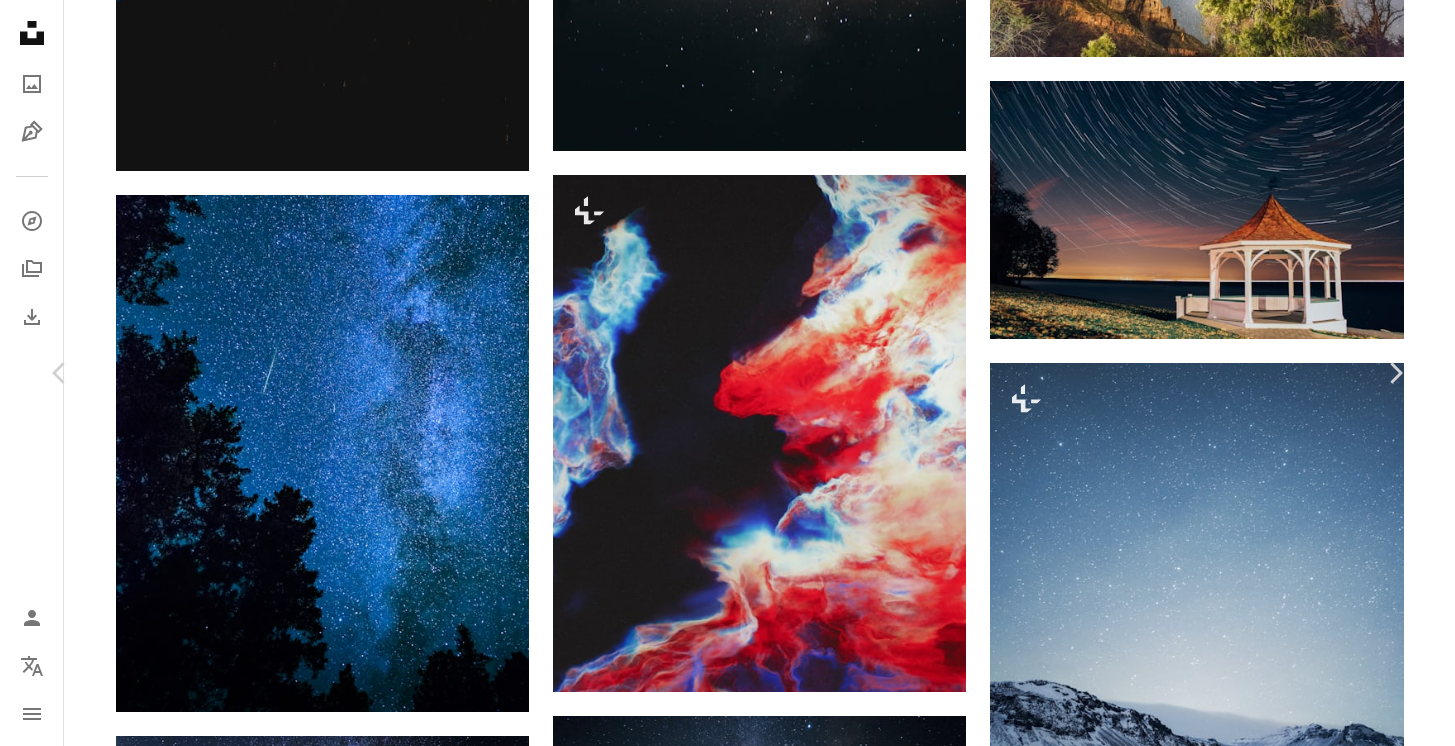 click on "An X shape" at bounding box center [20, 20] 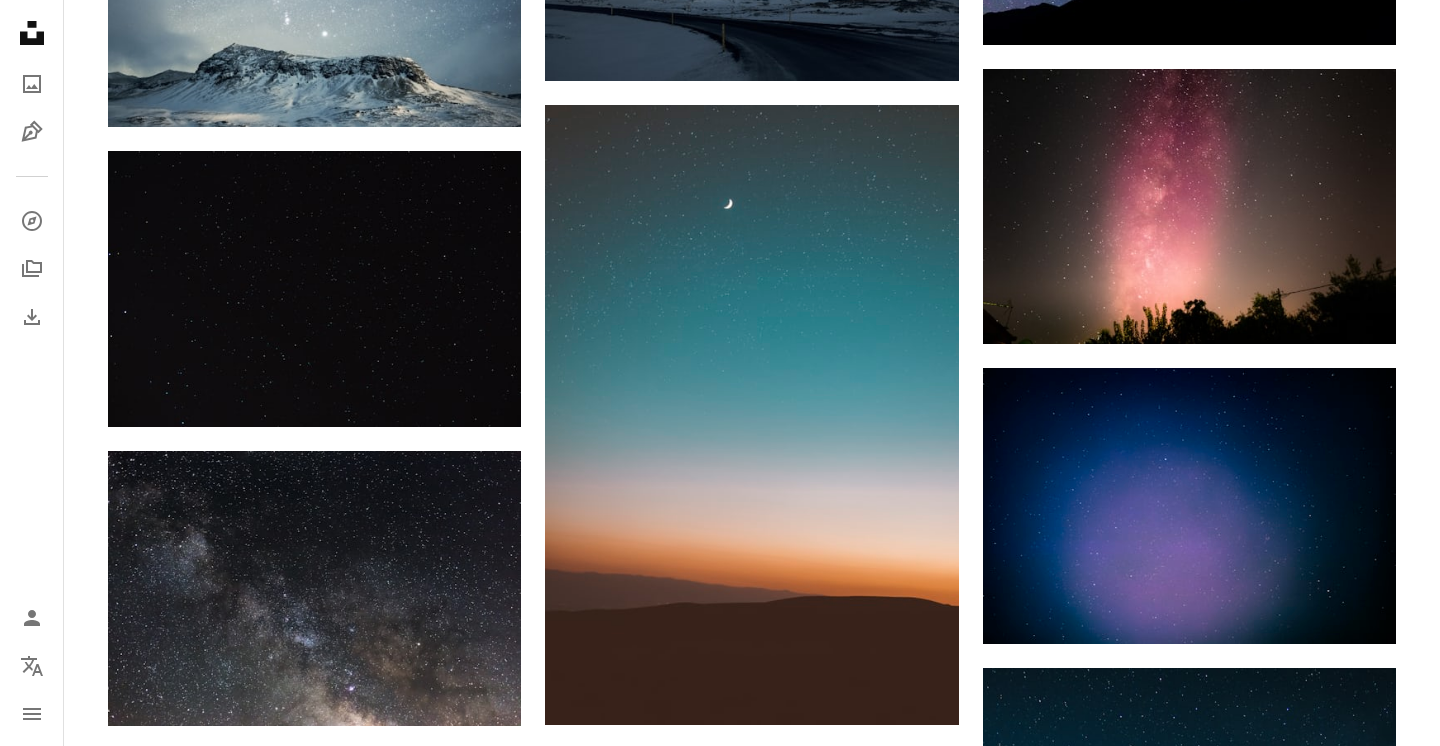 scroll, scrollTop: 65015, scrollLeft: 0, axis: vertical 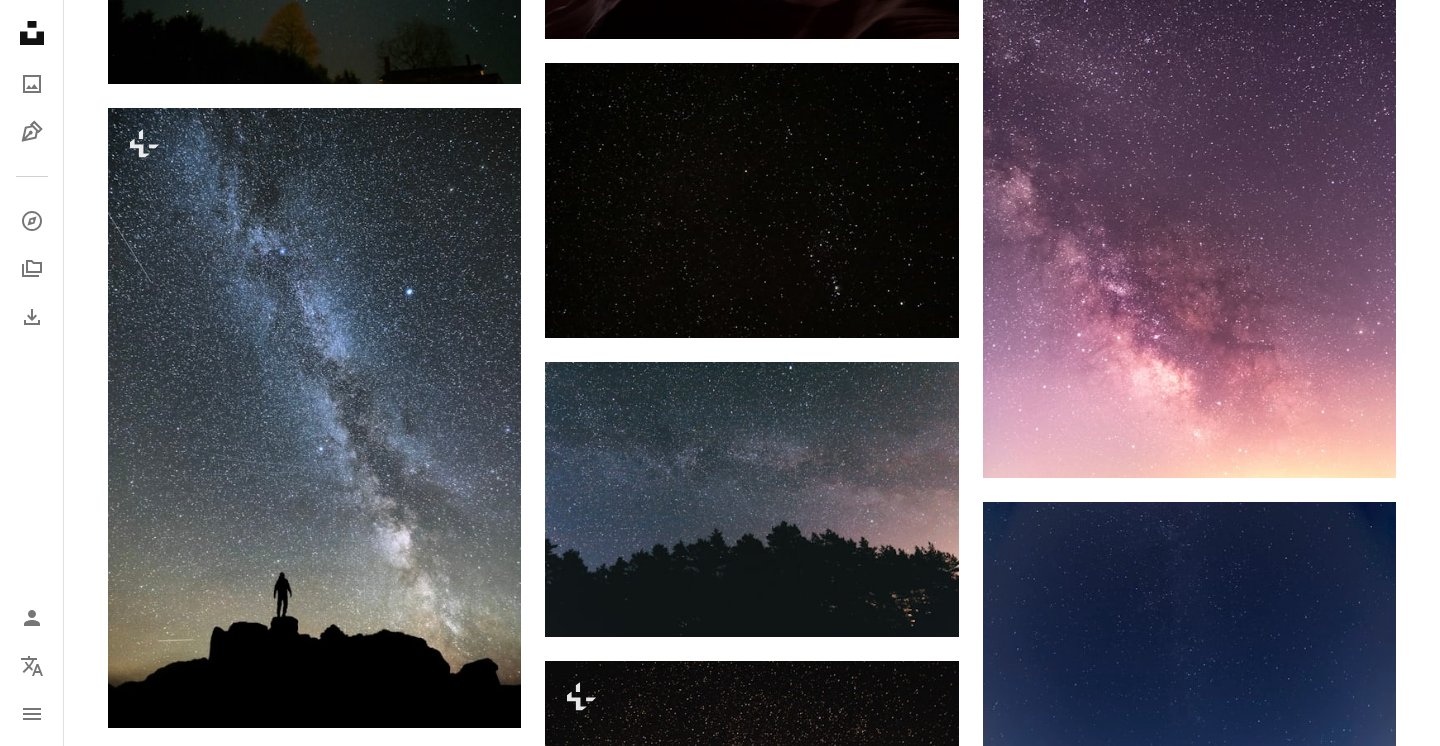 click on "Unsplash logo Unsplash Home" 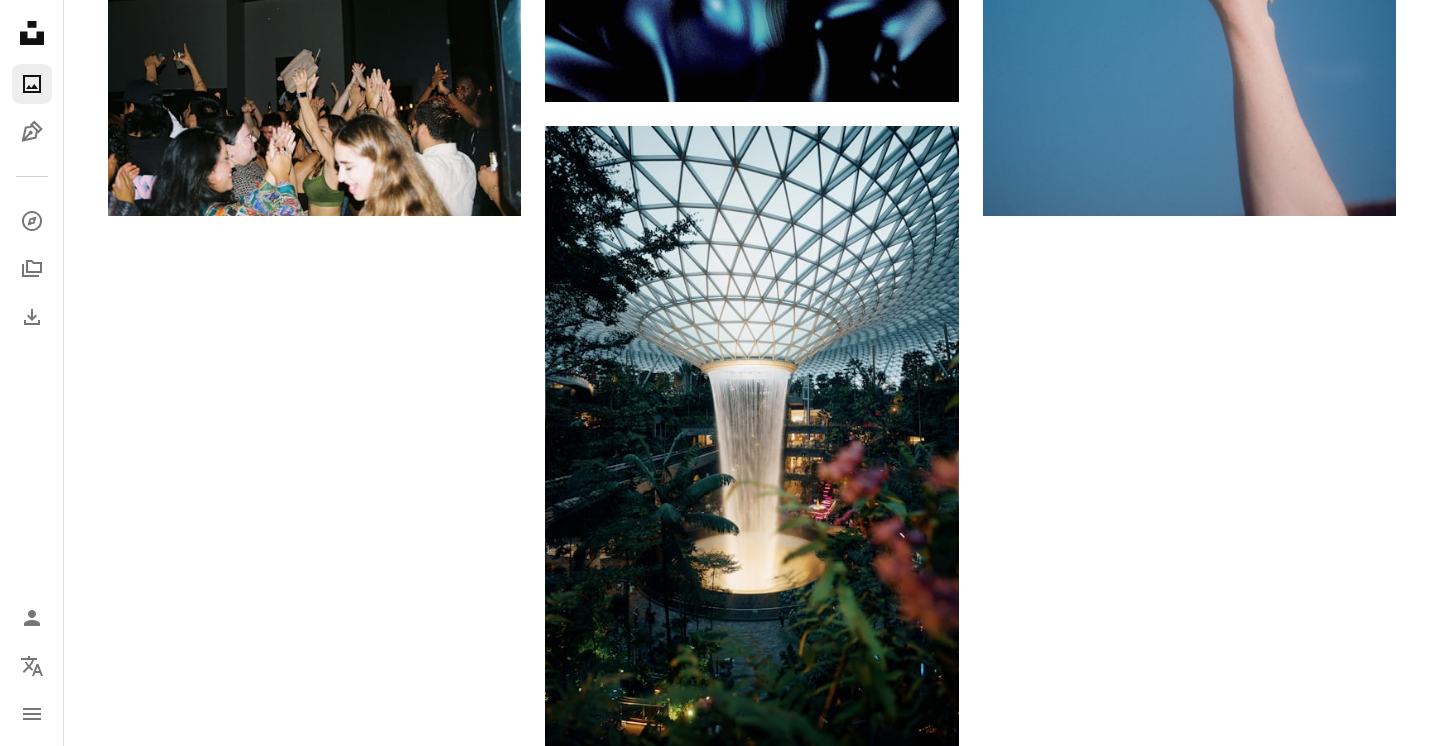 scroll, scrollTop: 0, scrollLeft: 0, axis: both 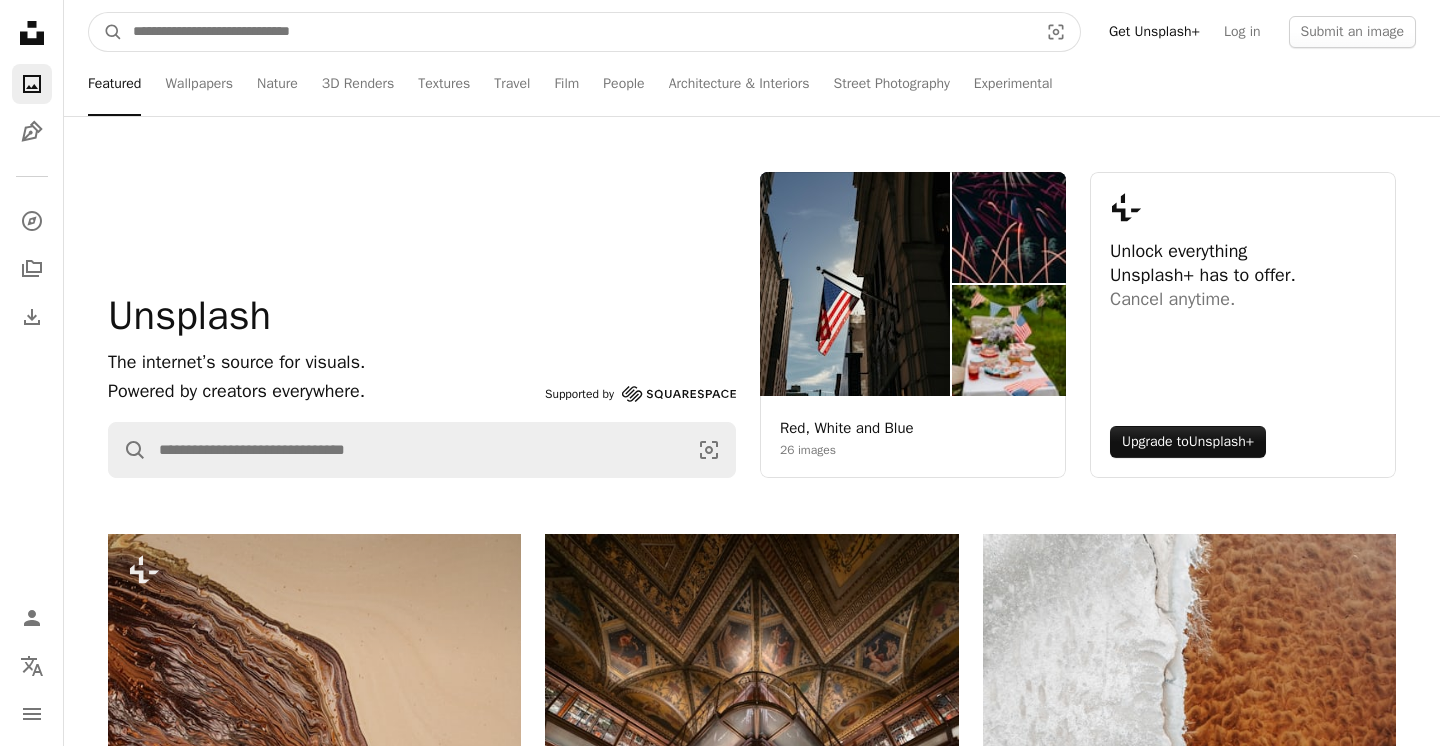 click at bounding box center (577, 32) 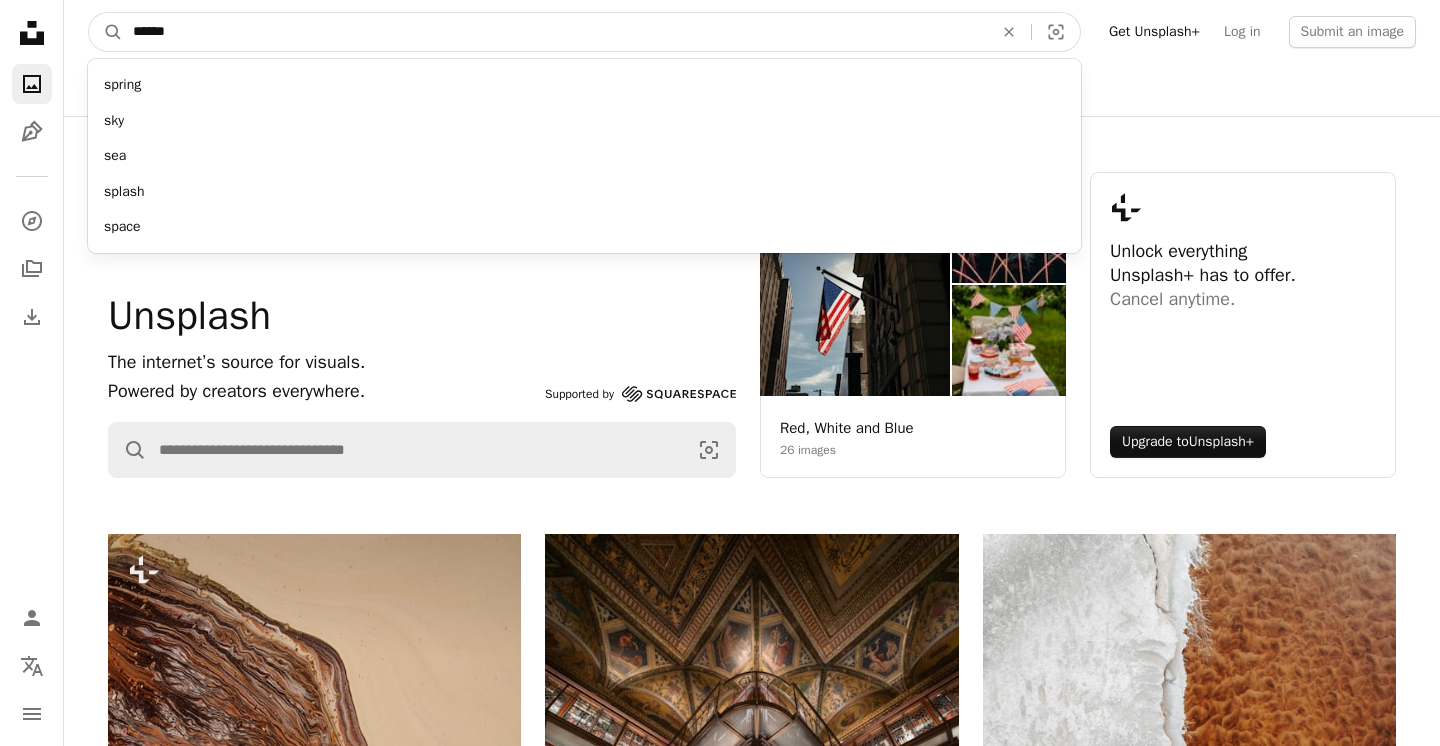type on "*******" 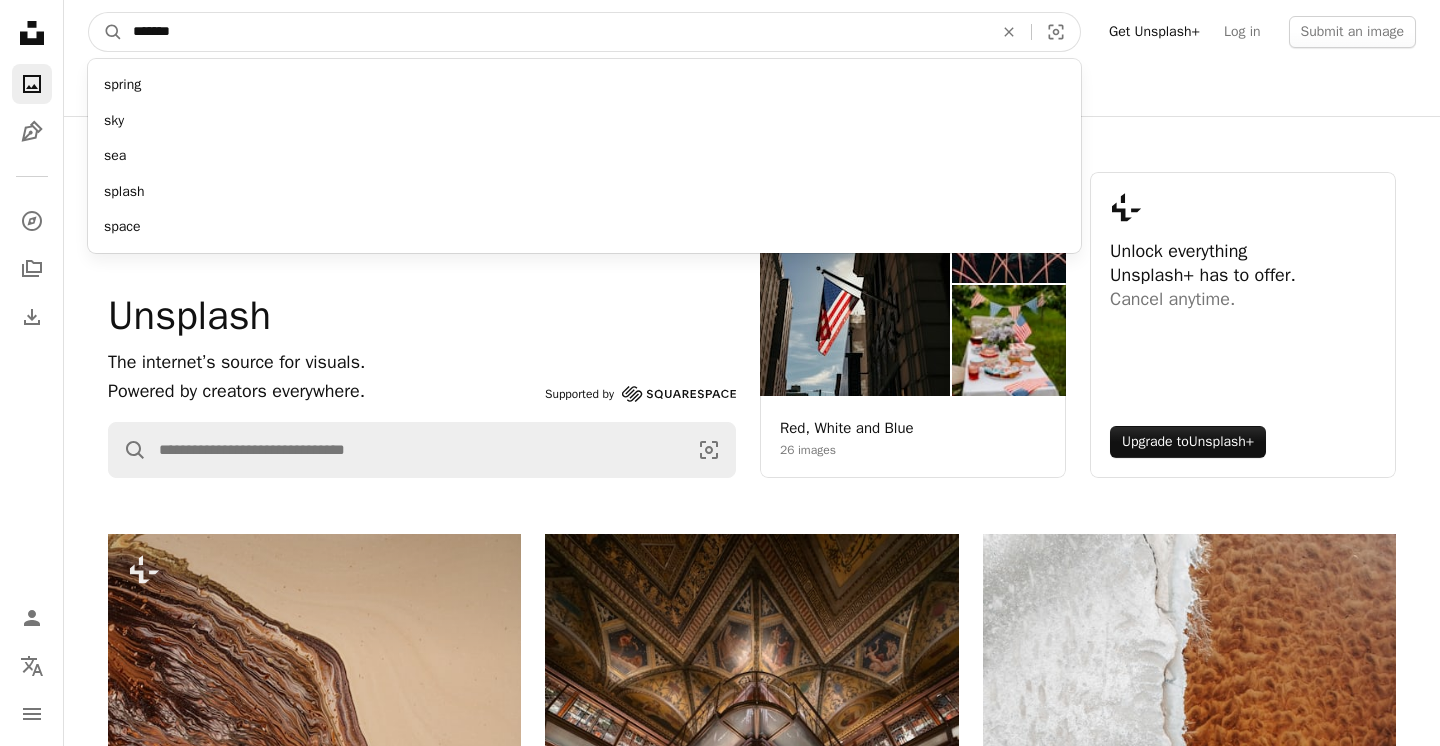 click on "A magnifying glass" at bounding box center (106, 32) 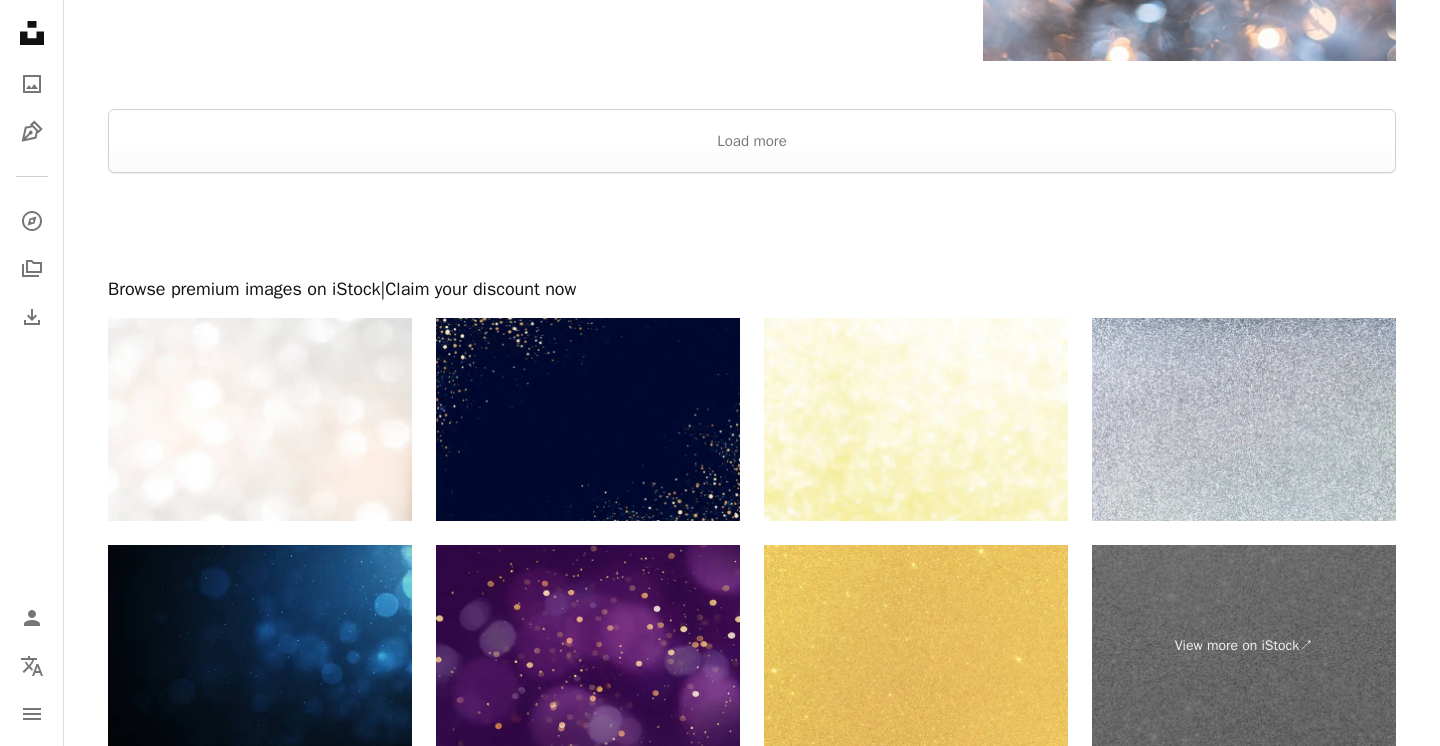 scroll, scrollTop: 4275, scrollLeft: 0, axis: vertical 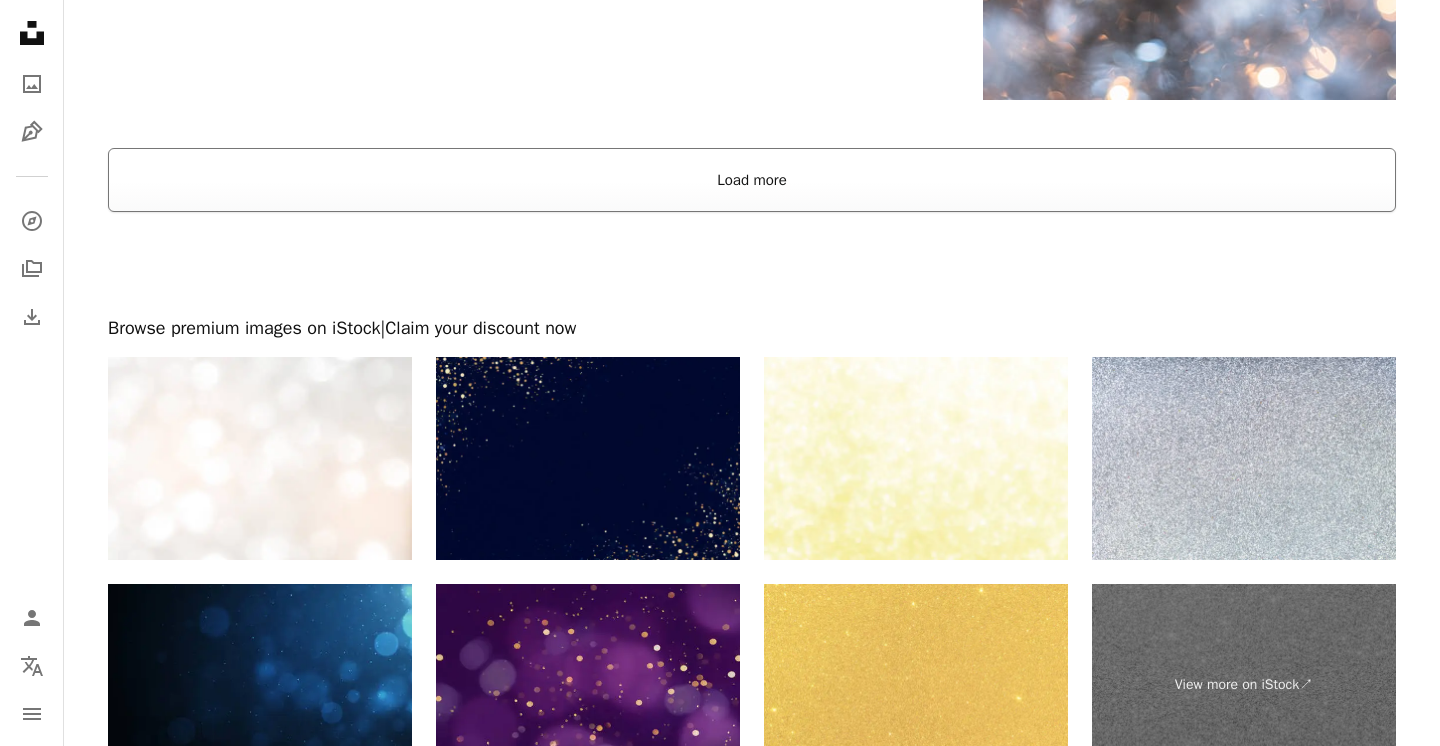 click on "Load more" at bounding box center (752, 180) 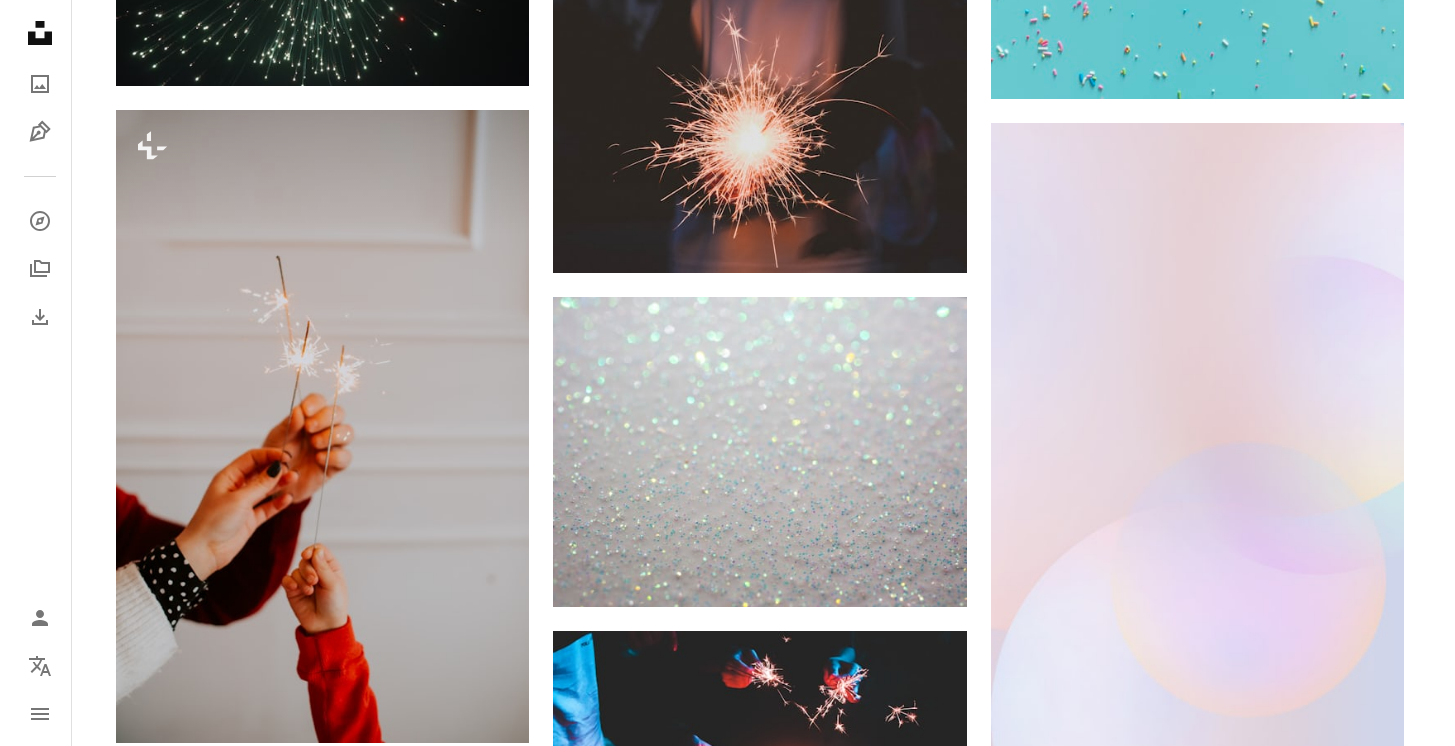 scroll, scrollTop: 8337, scrollLeft: 0, axis: vertical 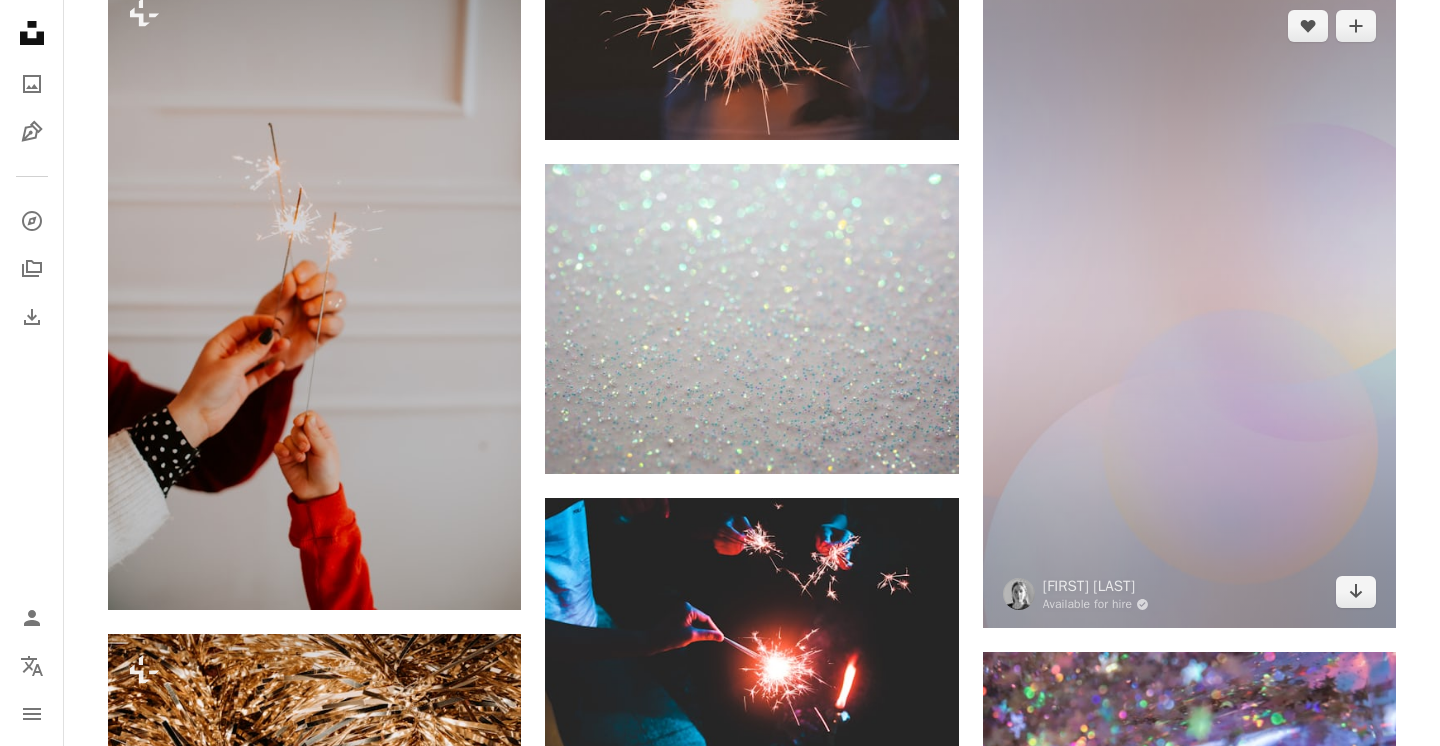 click at bounding box center (1189, 309) 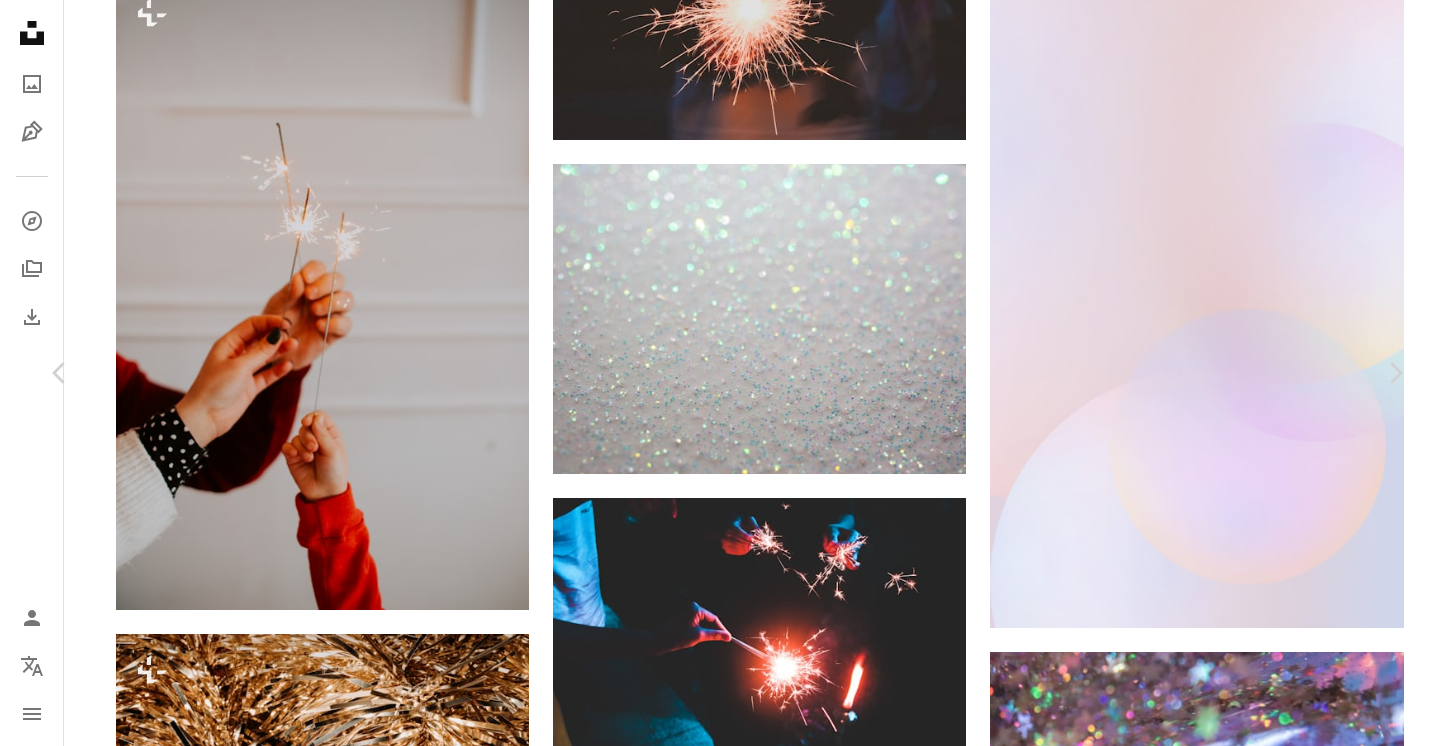 click on "Download free" at bounding box center (1206, 5773) 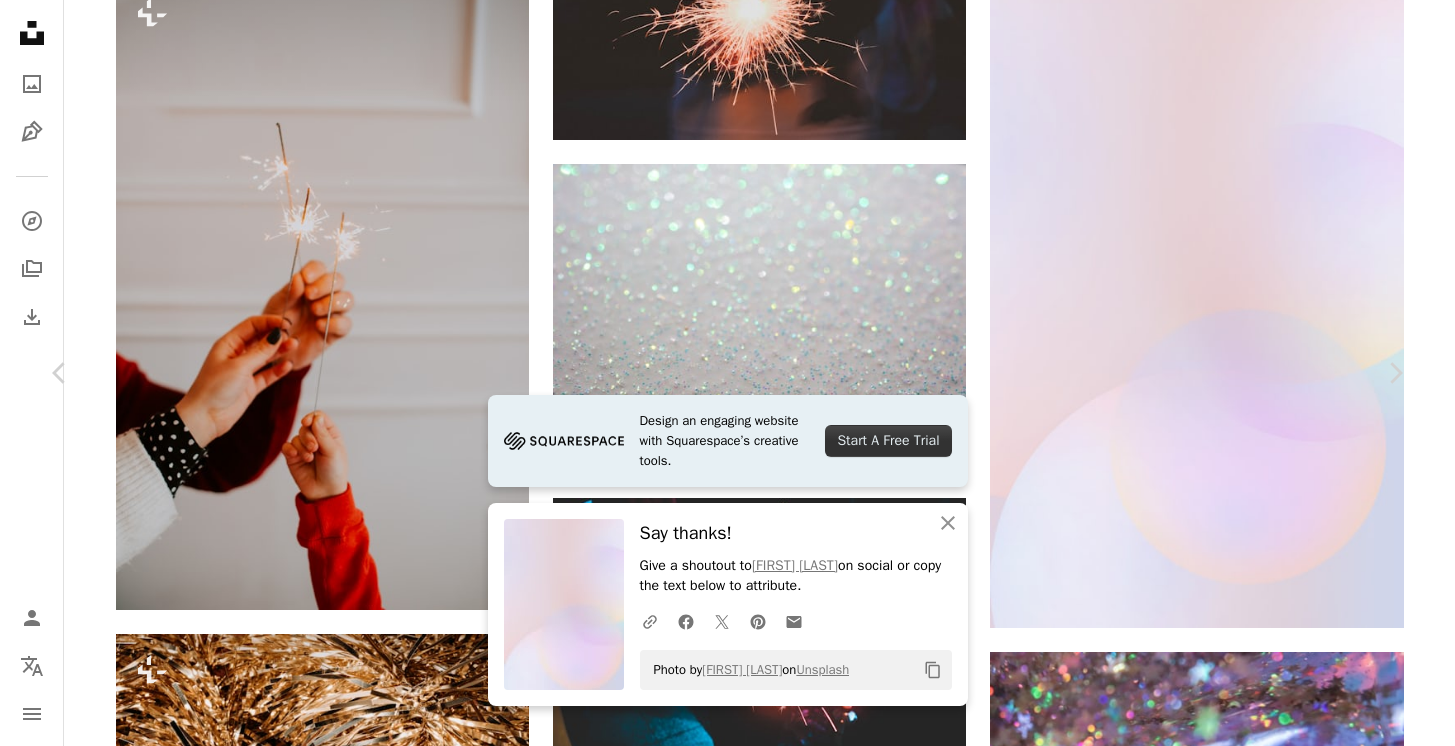 scroll, scrollTop: 1404, scrollLeft: 0, axis: vertical 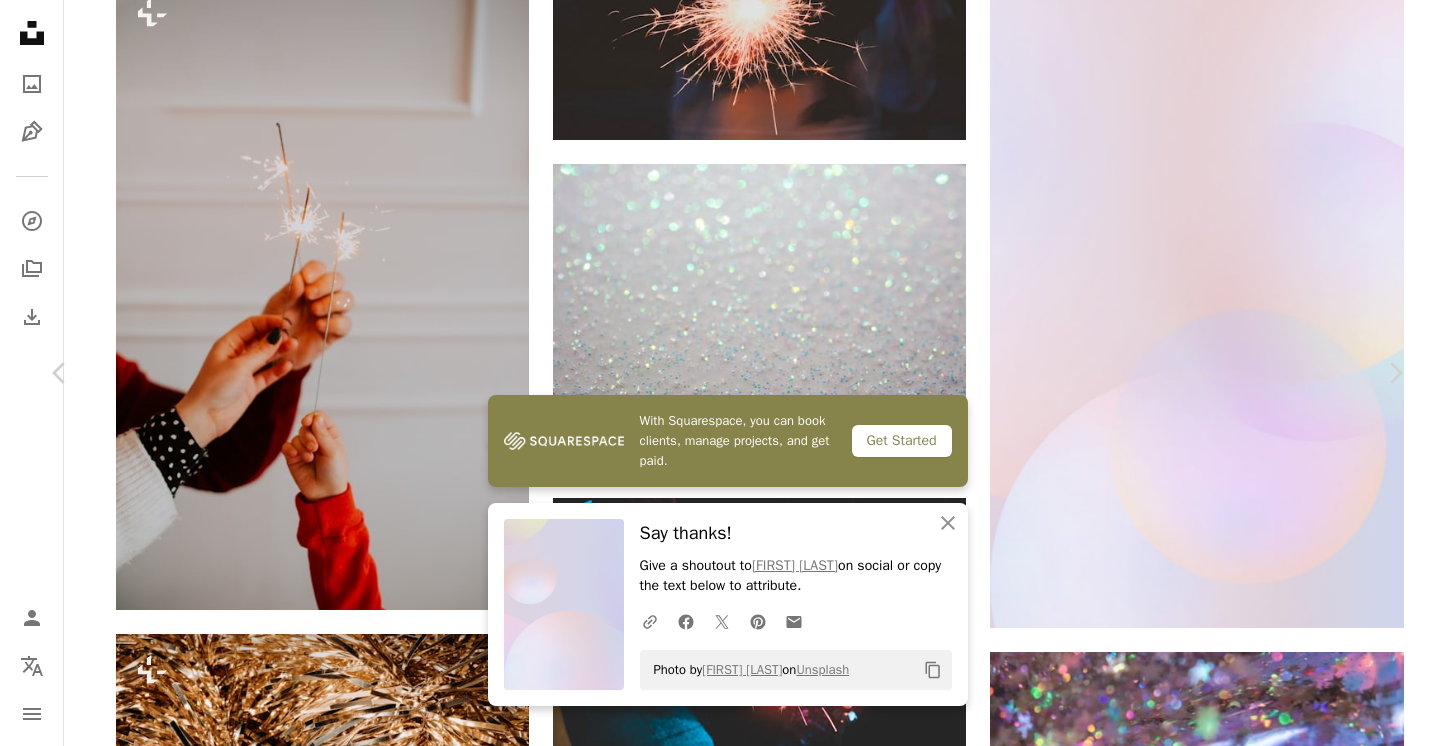 click on "An X shape Chevron left Chevron right With Squarespace, you can book clients, manage projects, and get paid. Get Started An X shape Close Say thanks! Give a shoutout to  [NAME]  on social or copy the text below to attribute. A URL sharing icon (chains) Facebook icon X (formerly Twitter) icon Pinterest icon An envelope Photo by  [NAME]  on  Unsplash
Copy content [NAME] Available for hire A checkmark inside of a circle A heart A plus sign Download free Chevron down Zoom in Views 818,444 Downloads 14,584 Featured in Photos ,  Textures A forward-right arrow Share Info icon Info More Actions Calendar outlined Published on  October 27, 2022 Safety Free to use under the  Unsplash License background abstract texture moon pattern sun design beauty abstract background graphic design technology background presentation background graphics flow sparkle glow soft pink pitch deck bubblegum bokhe HD Wallpapers Browse premium related images on iStock  |   ↗ A heart" at bounding box center [727, 6099] 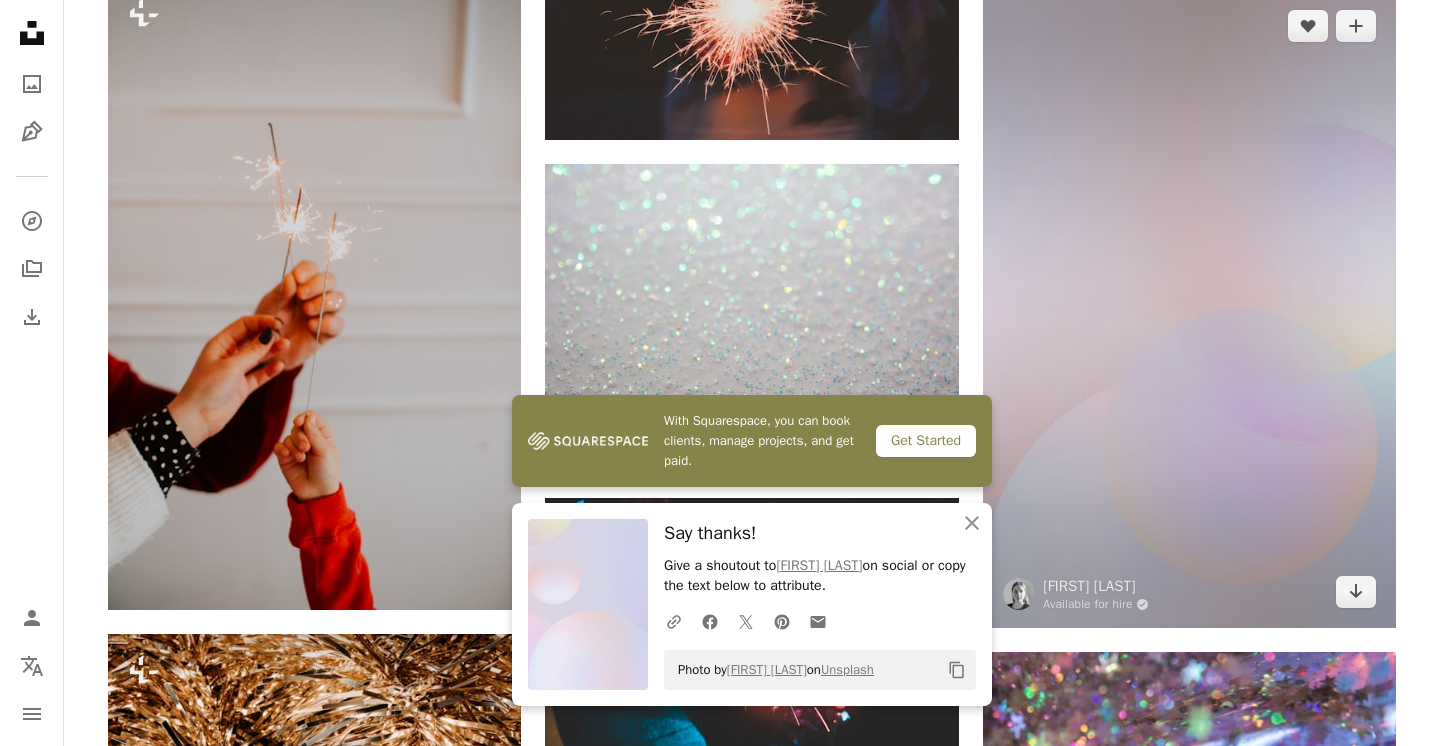 click at bounding box center (1189, 309) 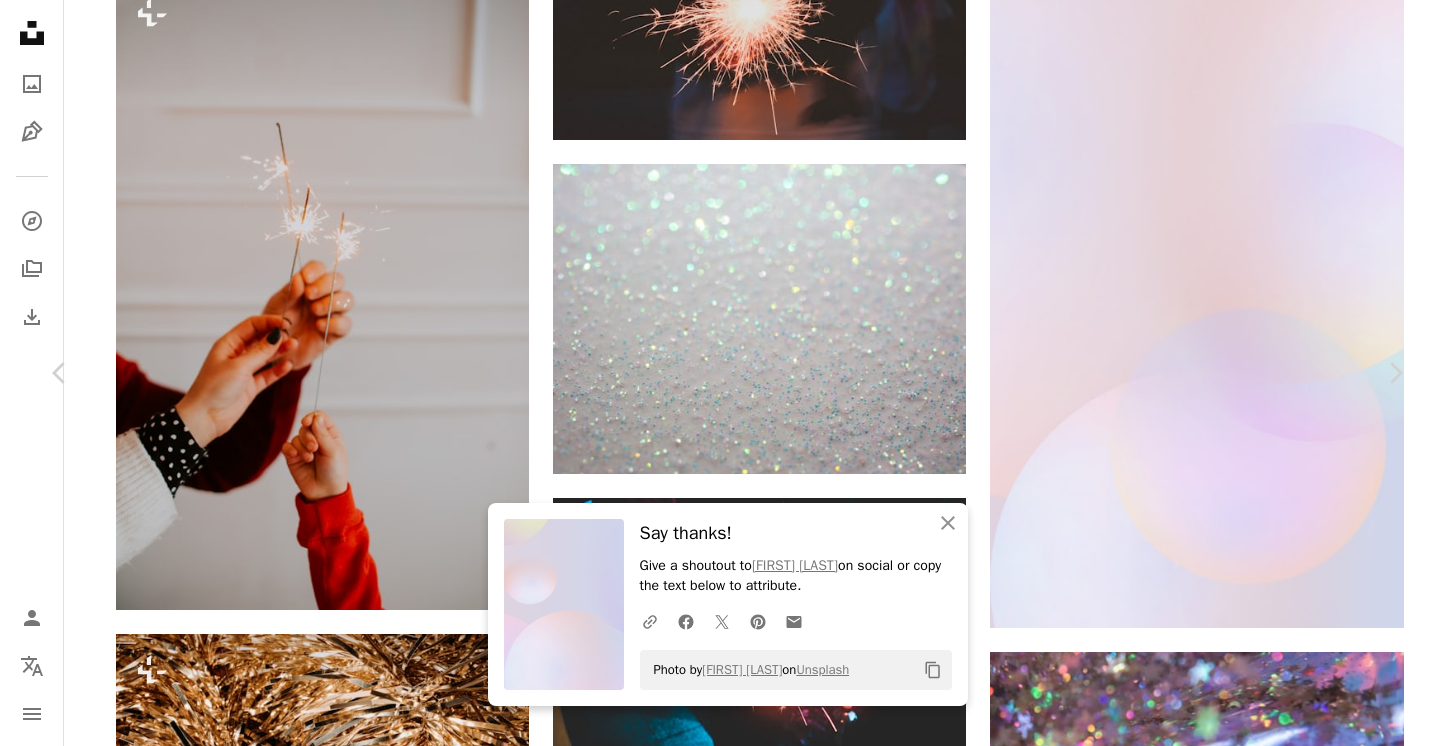 scroll, scrollTop: 1188, scrollLeft: 0, axis: vertical 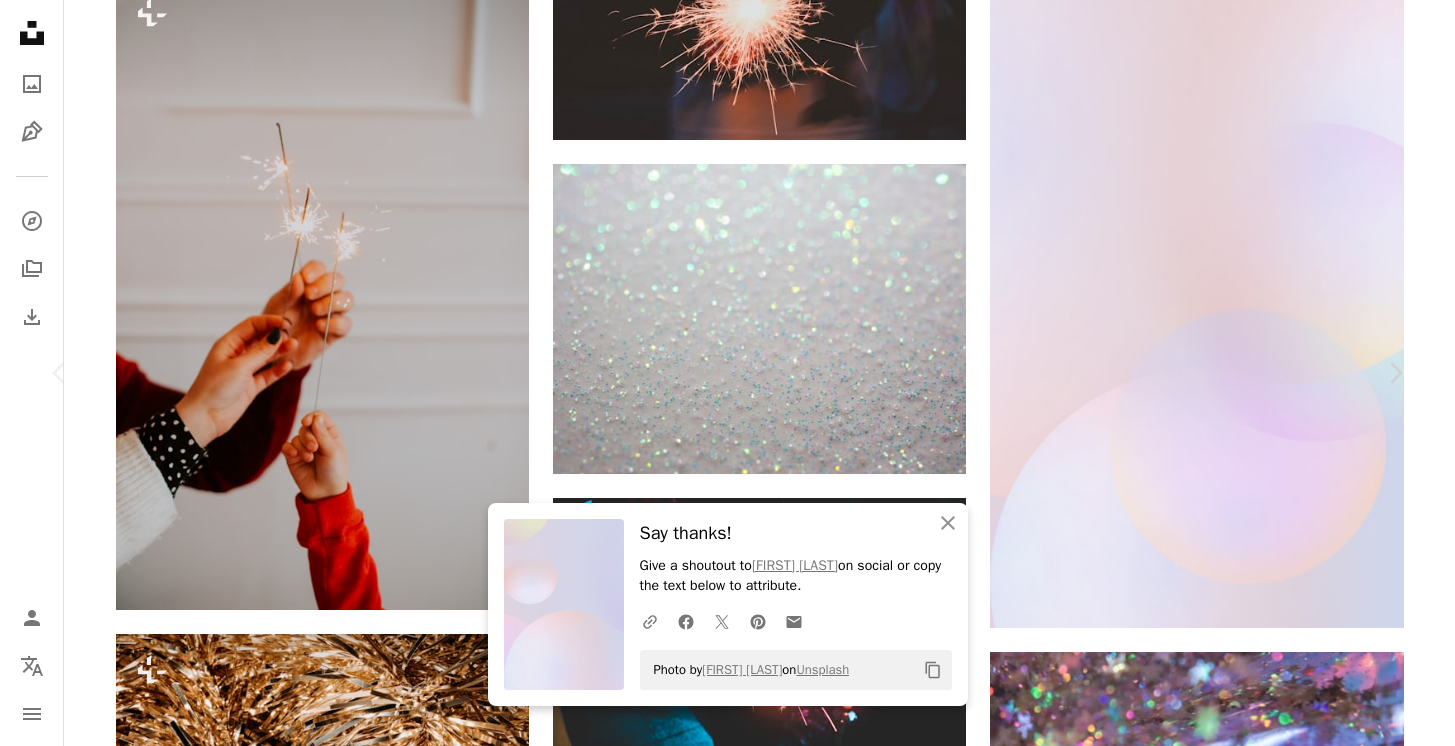 click on "Download free" at bounding box center [1206, 5773] 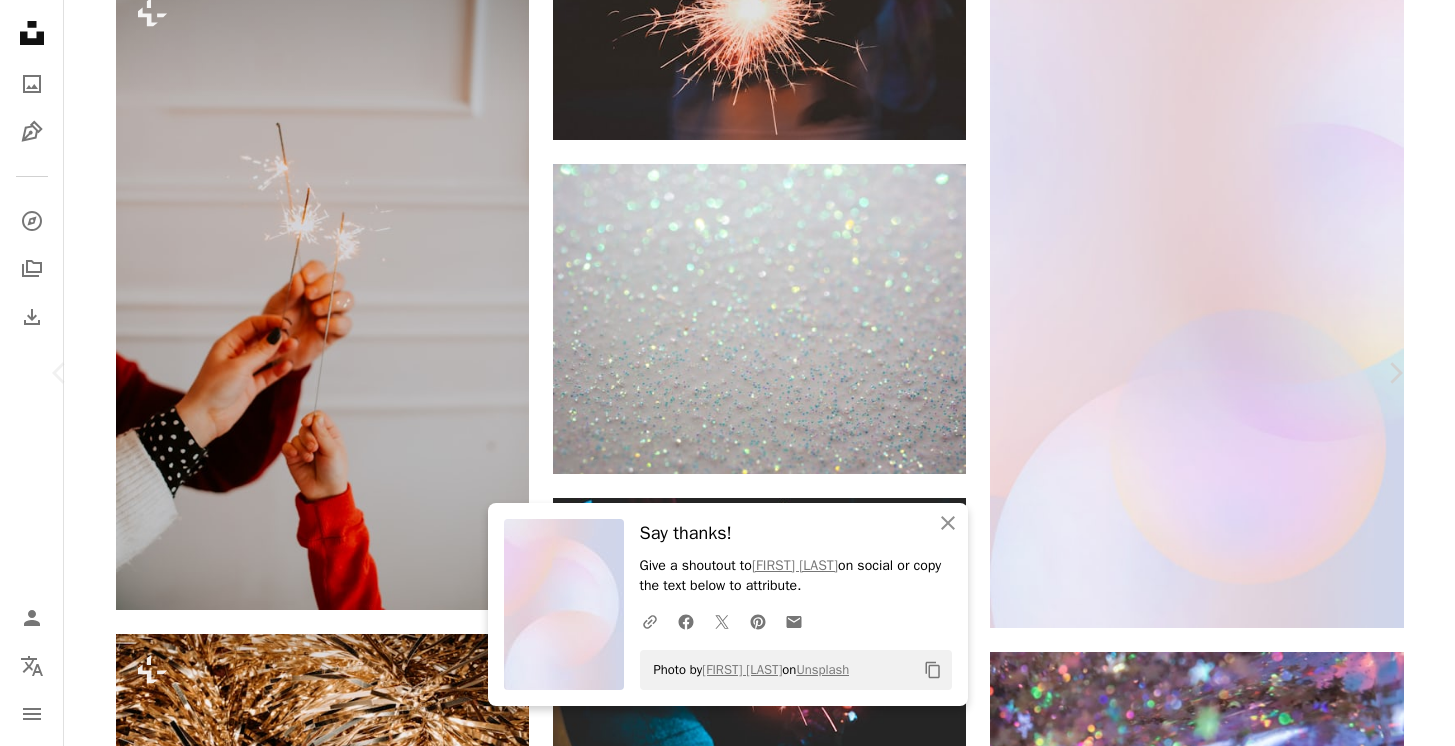 click on "An X shape" at bounding box center [20, 20] 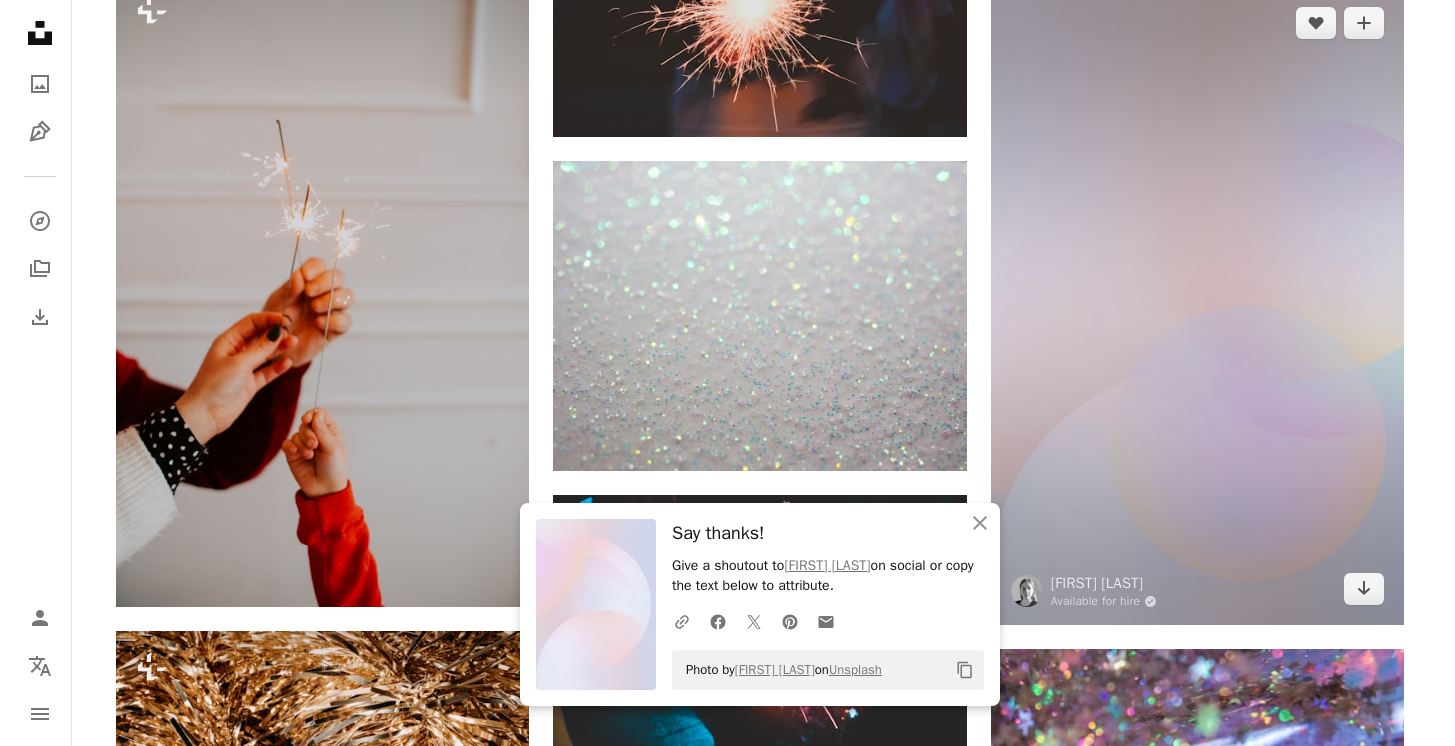 scroll, scrollTop: 8341, scrollLeft: 0, axis: vertical 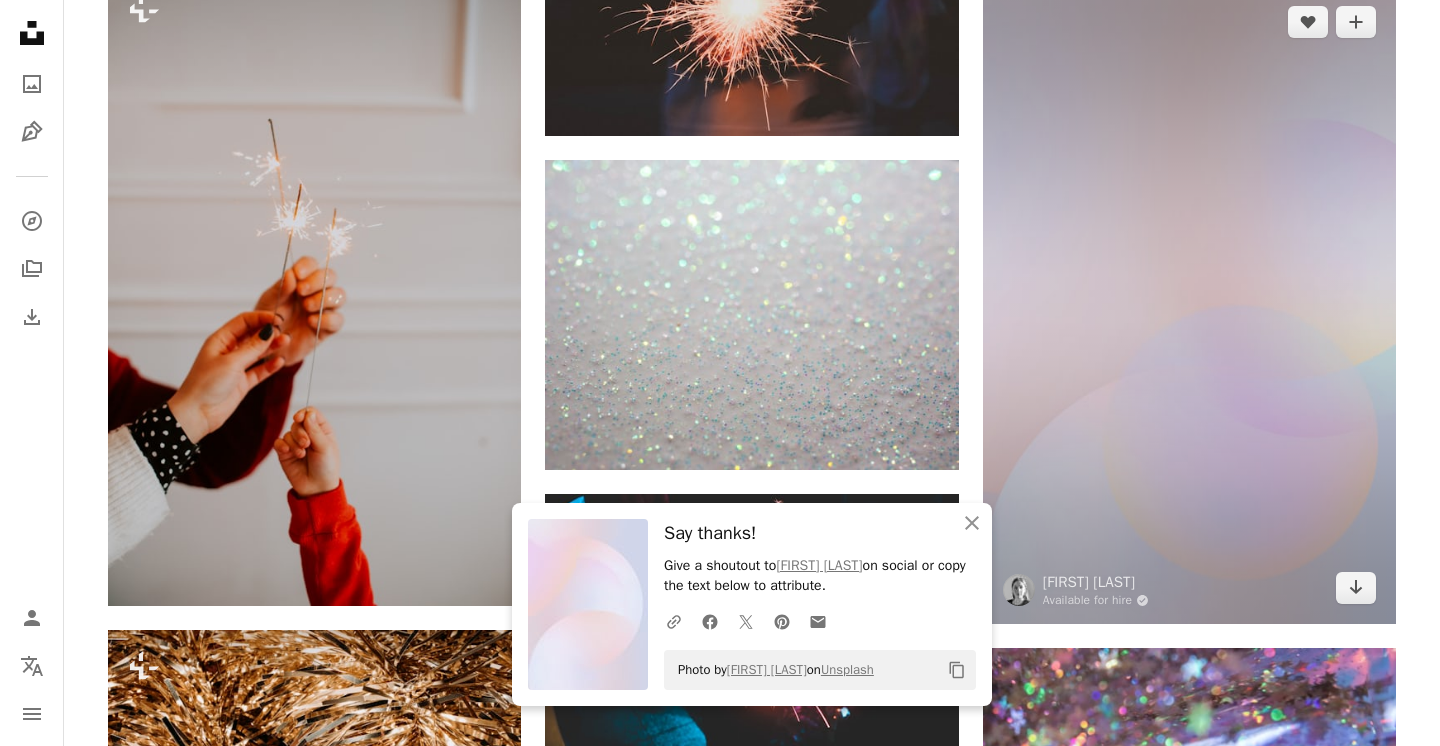 click at bounding box center [1189, 305] 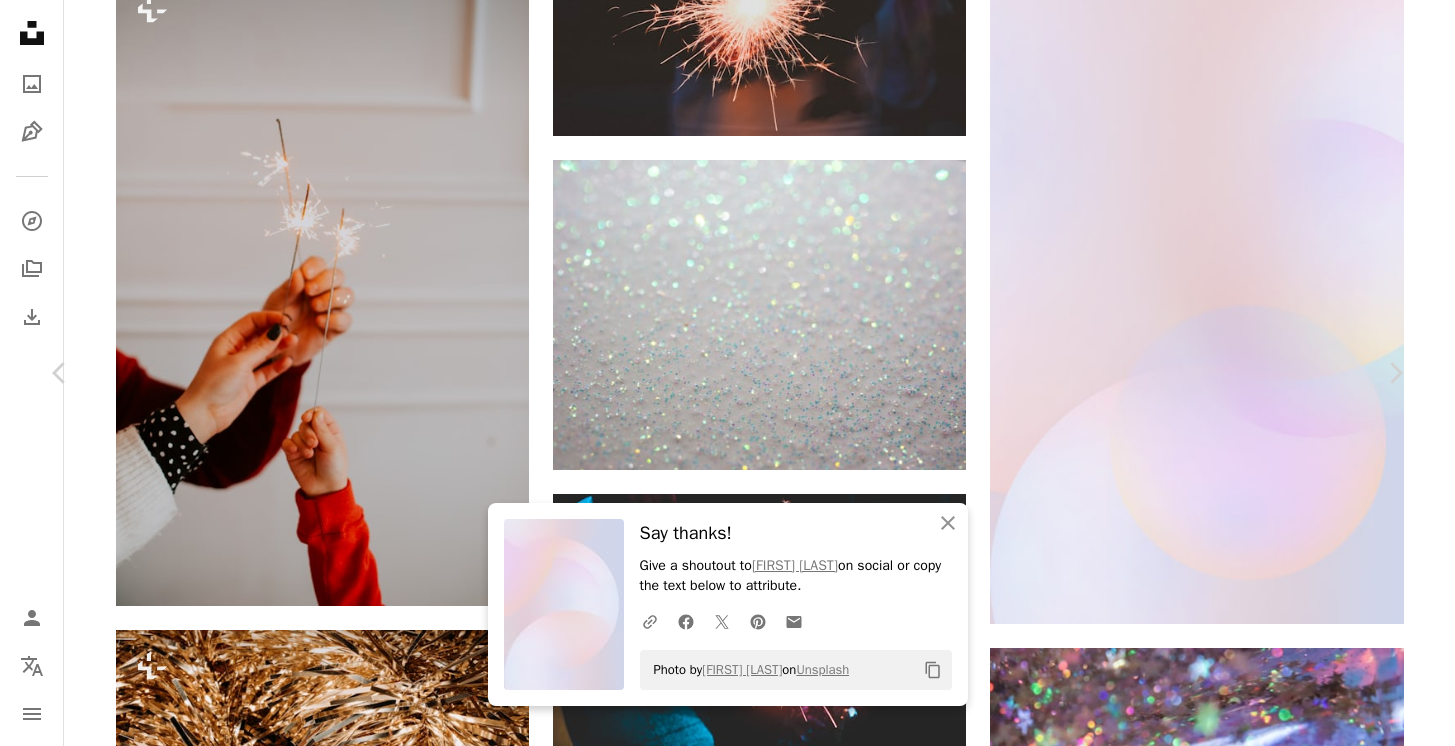 scroll, scrollTop: 1093, scrollLeft: 0, axis: vertical 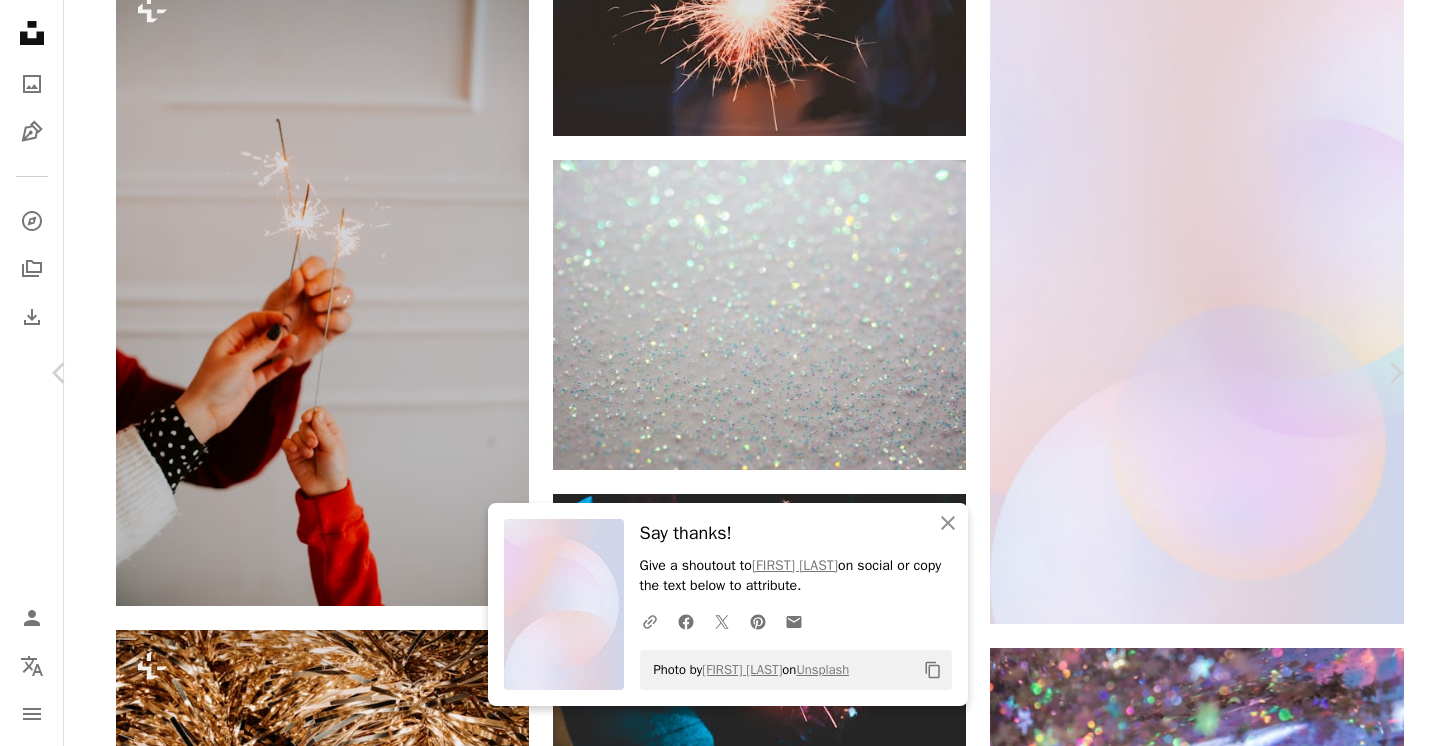 click at bounding box center (1112, 6182) 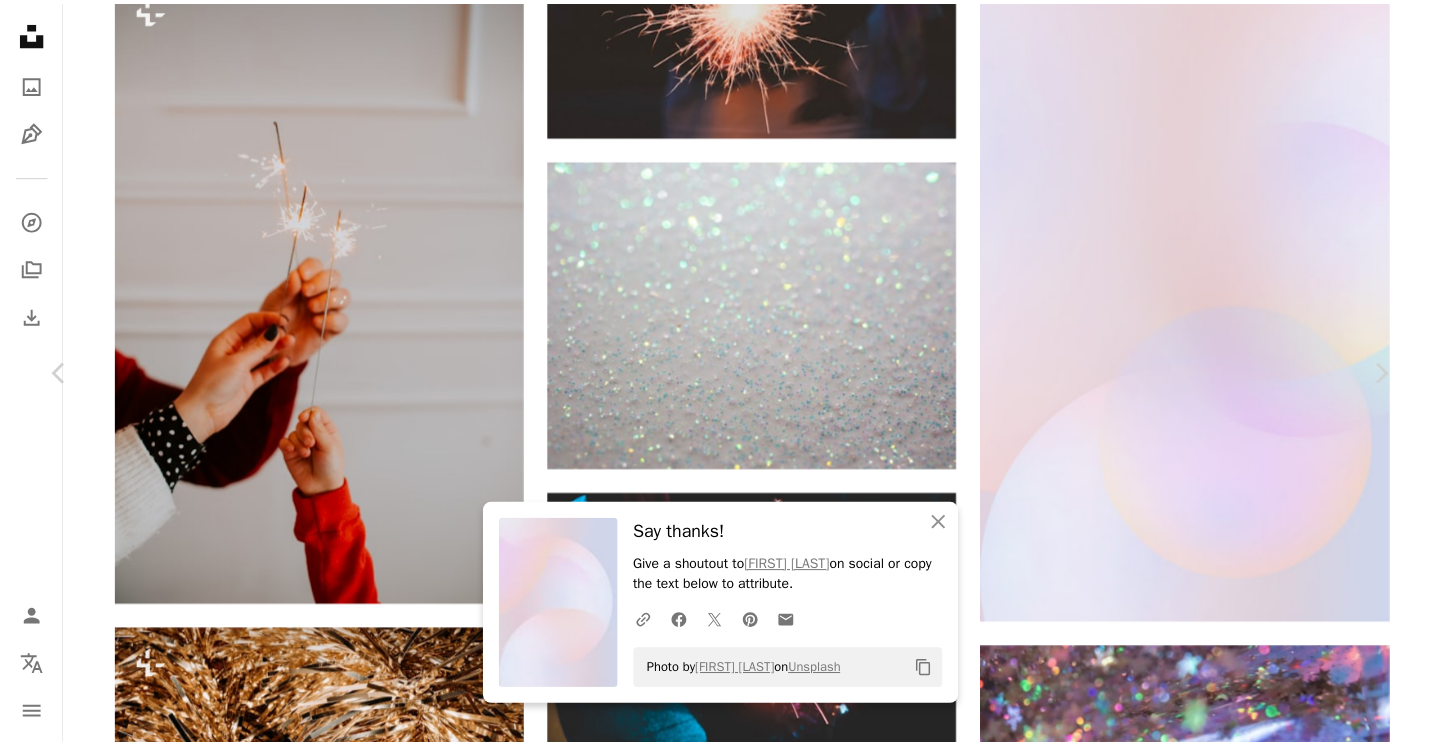 scroll, scrollTop: 0, scrollLeft: 0, axis: both 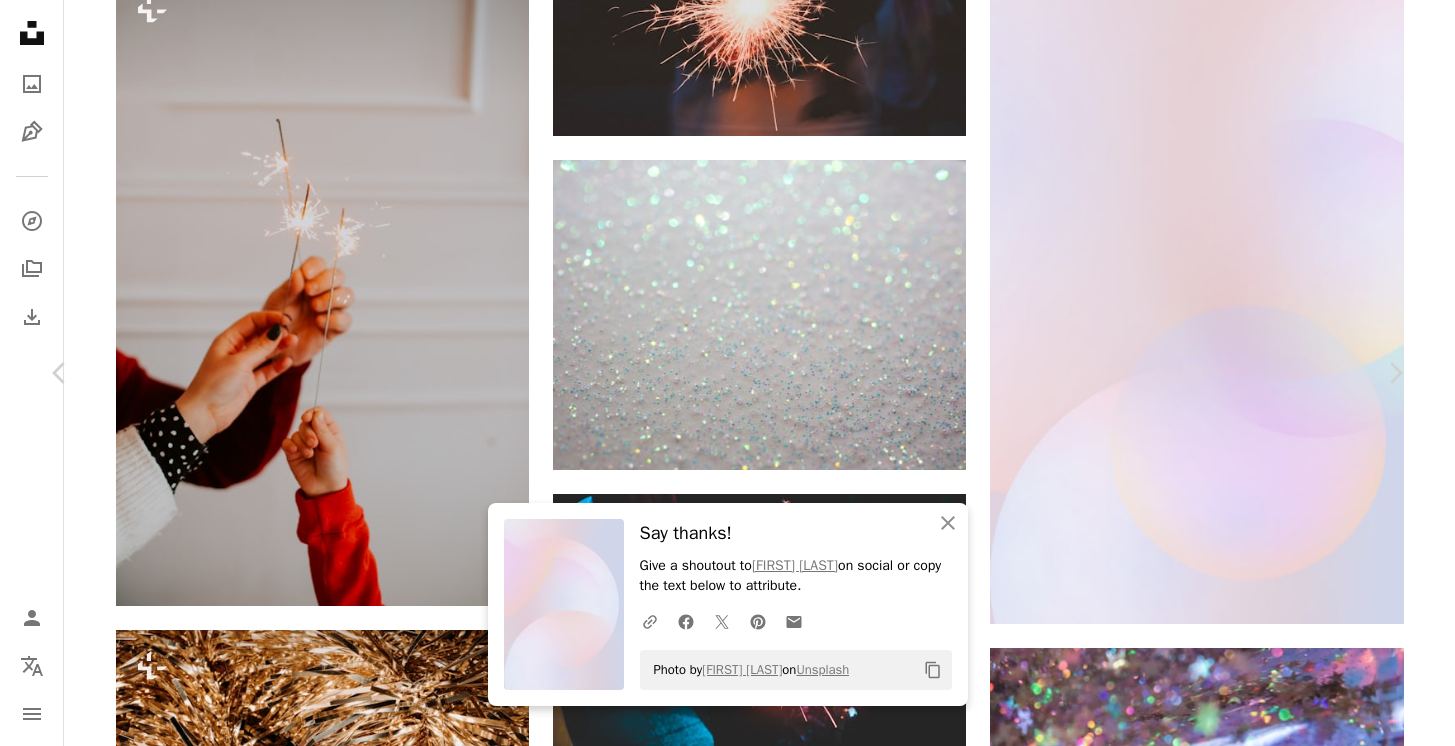 click on "A lock Download" at bounding box center (1244, 5769) 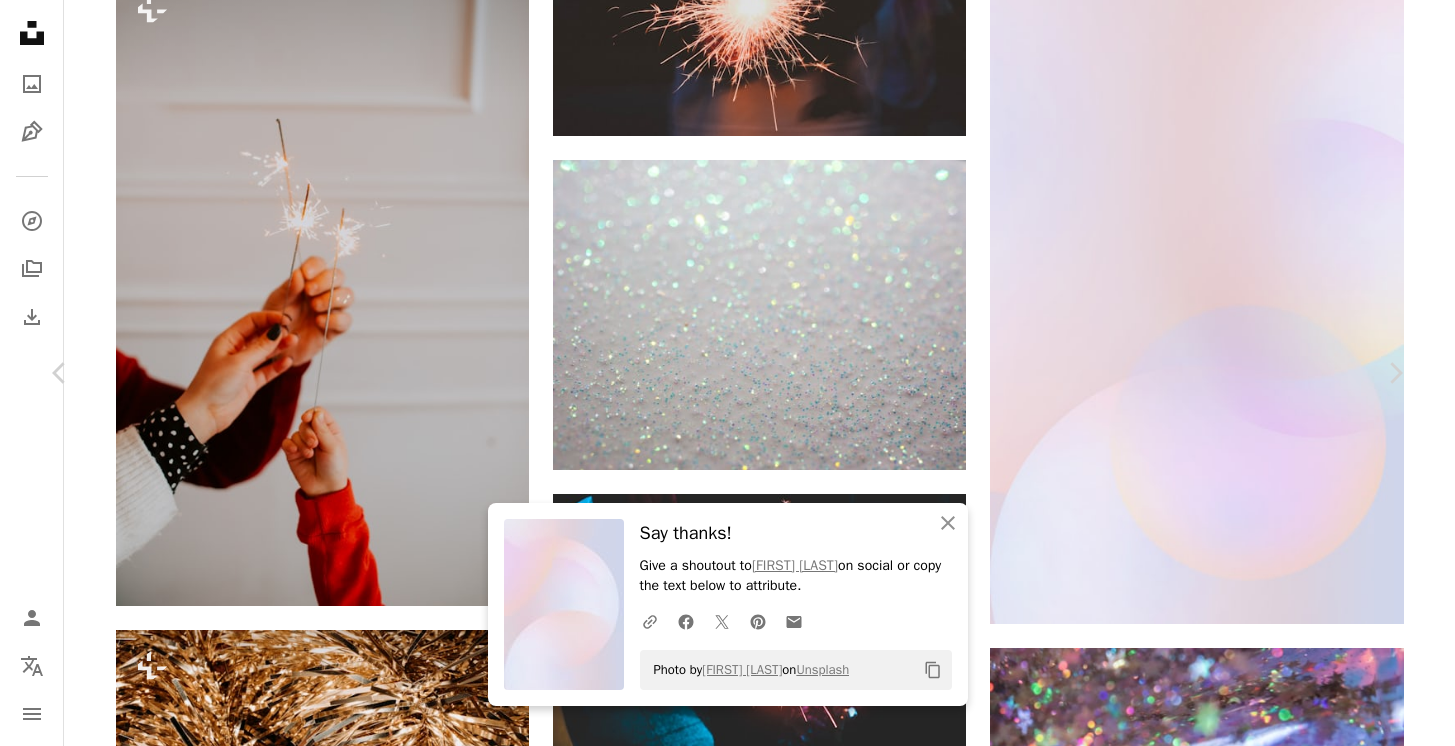 click on "An X shape An X shape Close Say thanks! Give a shoutout to  [FIRST] [LAST]  on social or copy the text below to attribute. A URL sharing icon (chains) Facebook icon X (formerly Twitter) icon Pinterest icon An envelope Photo by  [FIRST] [LAST]  on  Unsplash
Copy content Premium, ready to use images. Get unlimited access. A plus sign Members-only content added monthly A plus sign Unlimited royalty-free downloads A plus sign Illustrations  New A plus sign Enhanced legal protections yearly 65%  off monthly $20   $7 USD per month * Get  Unsplash+ * When paid annually, billed upfront  $84 Taxes where applicable. Renews automatically. Cancel anytime." at bounding box center (727, 6095) 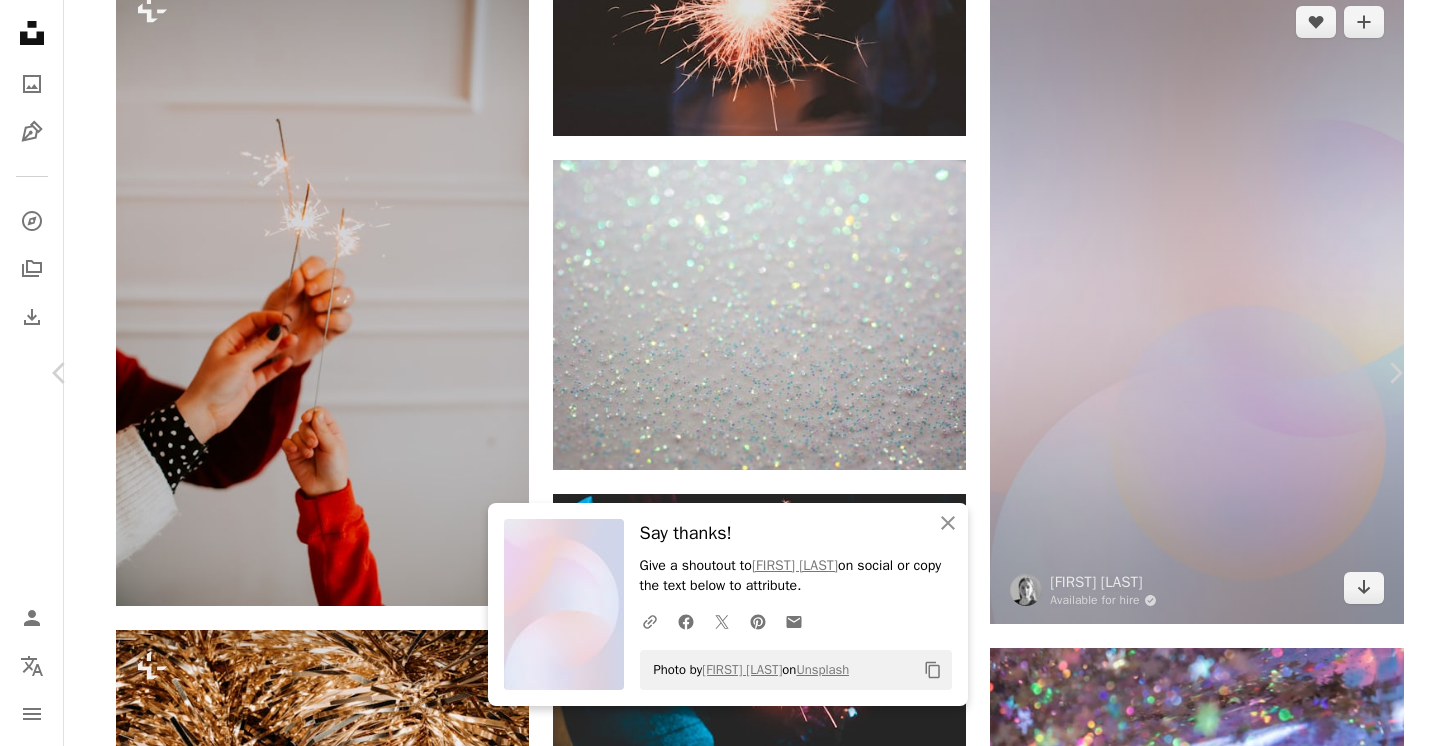 click on "An X shape Chevron left Chevron right An X shape Close Say thanks! Give a shoutout to  [FIRST] [LAST]  on social or copy the text below to attribute. A URL sharing icon (chains) Facebook icon X (formerly Twitter) icon Pinterest icon An envelope Photo by  [FIRST] [LAST]  on  Unsplash
Copy content Planet Volumes For  Unsplash+ A heart A plus sign A lock Download Zoom in A forward-right arrow Share More Actions Calendar outlined Published on  February 22, 2024 Safety Licensed under the  Unsplash+ License wallpaper background digital image pastel From this series Plus sign for Unsplash+ Plus sign for Unsplash+ Plus sign for Unsplash+ Related images Plus sign for Unsplash+ A heart A plus sign [FIRST] [LAST] For  Unsplash+ A lock Download Plus sign for Unsplash+ A heart A plus sign [FIRST] [LAST] For  Unsplash+ A lock Download Plus sign for Unsplash+ A heart A plus sign [FIRST] [LAST] For  Unsplash+ A lock Download Plus sign for Unsplash+ A heart A plus sign [FIRST] [LAST] For  Unsplash+" at bounding box center [727, 6095] 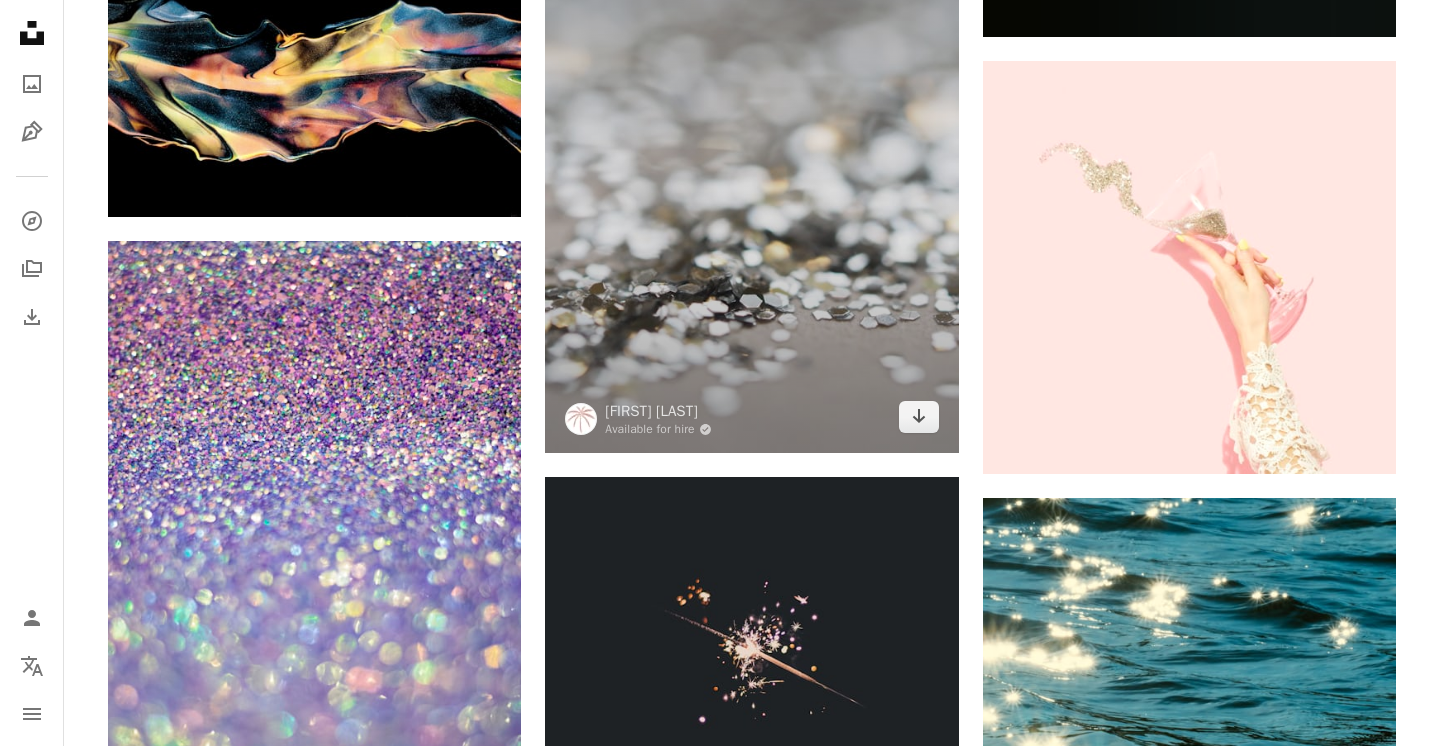 scroll, scrollTop: 4981, scrollLeft: 0, axis: vertical 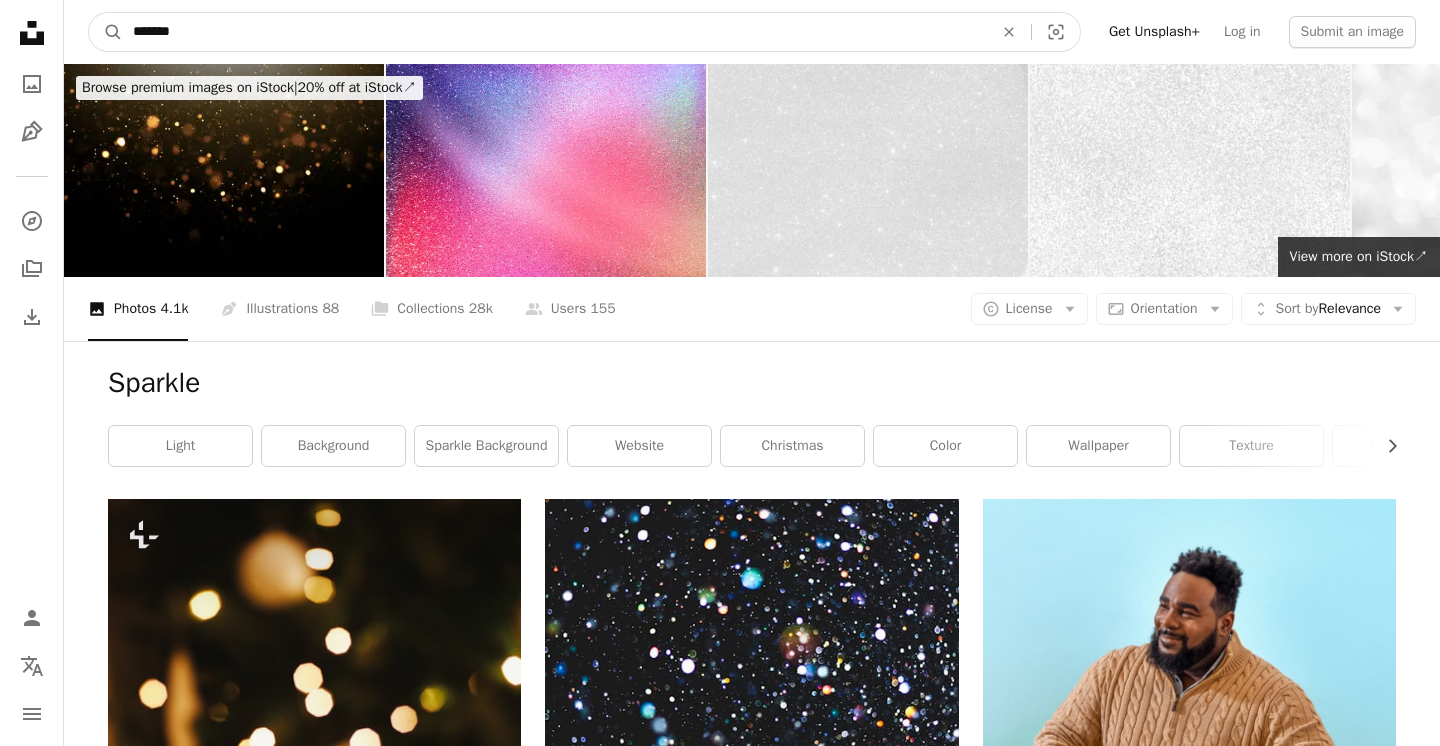 click on "*******" at bounding box center (555, 32) 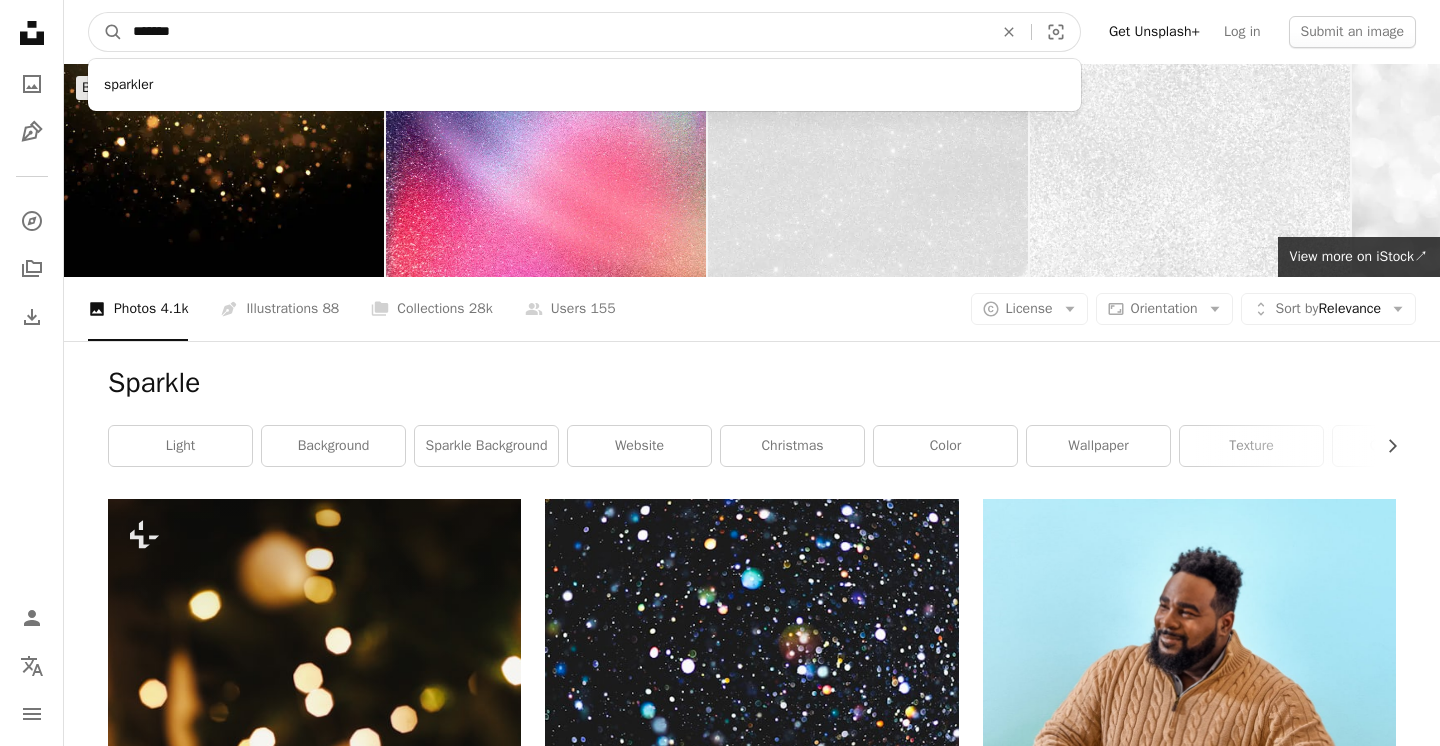 click on "*******" at bounding box center (555, 32) 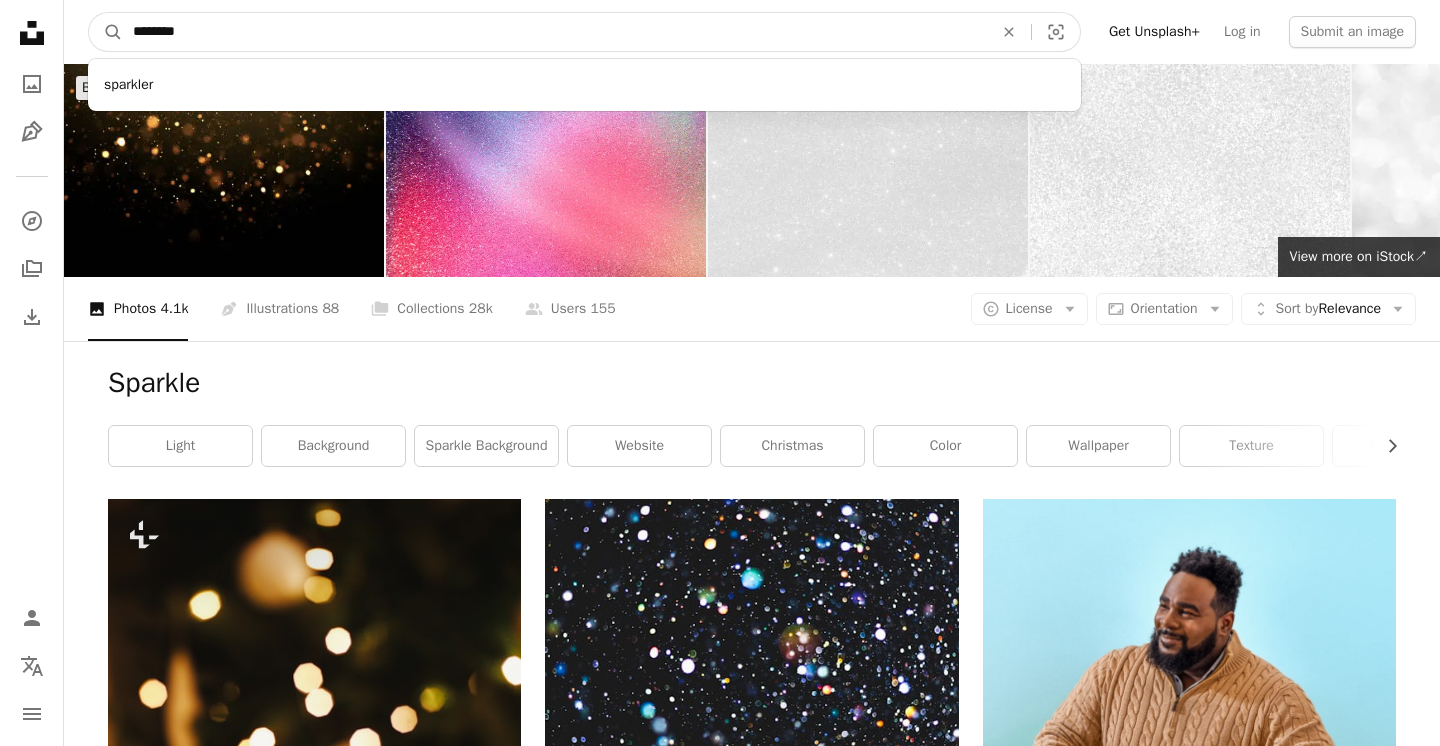 click on "A magnifying glass" at bounding box center (106, 32) 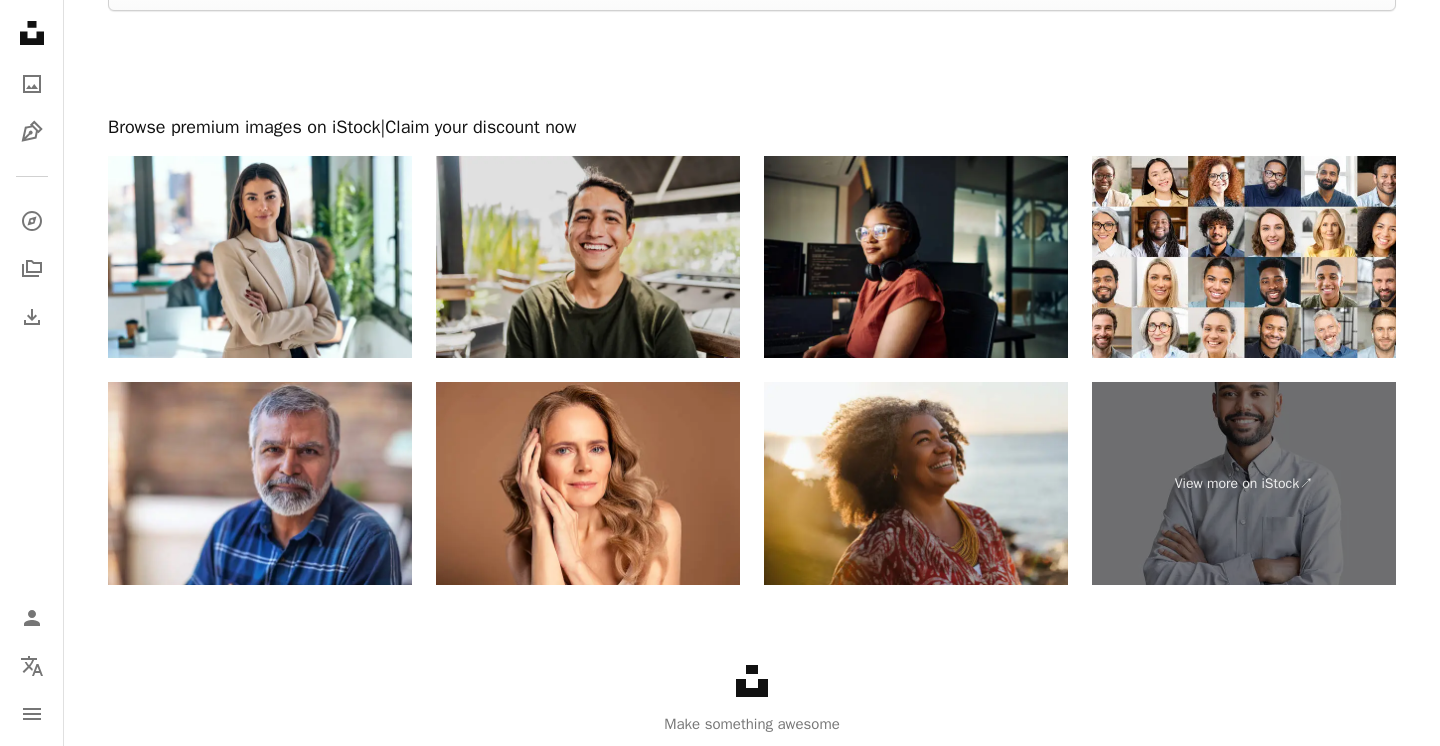 scroll, scrollTop: 4138, scrollLeft: 0, axis: vertical 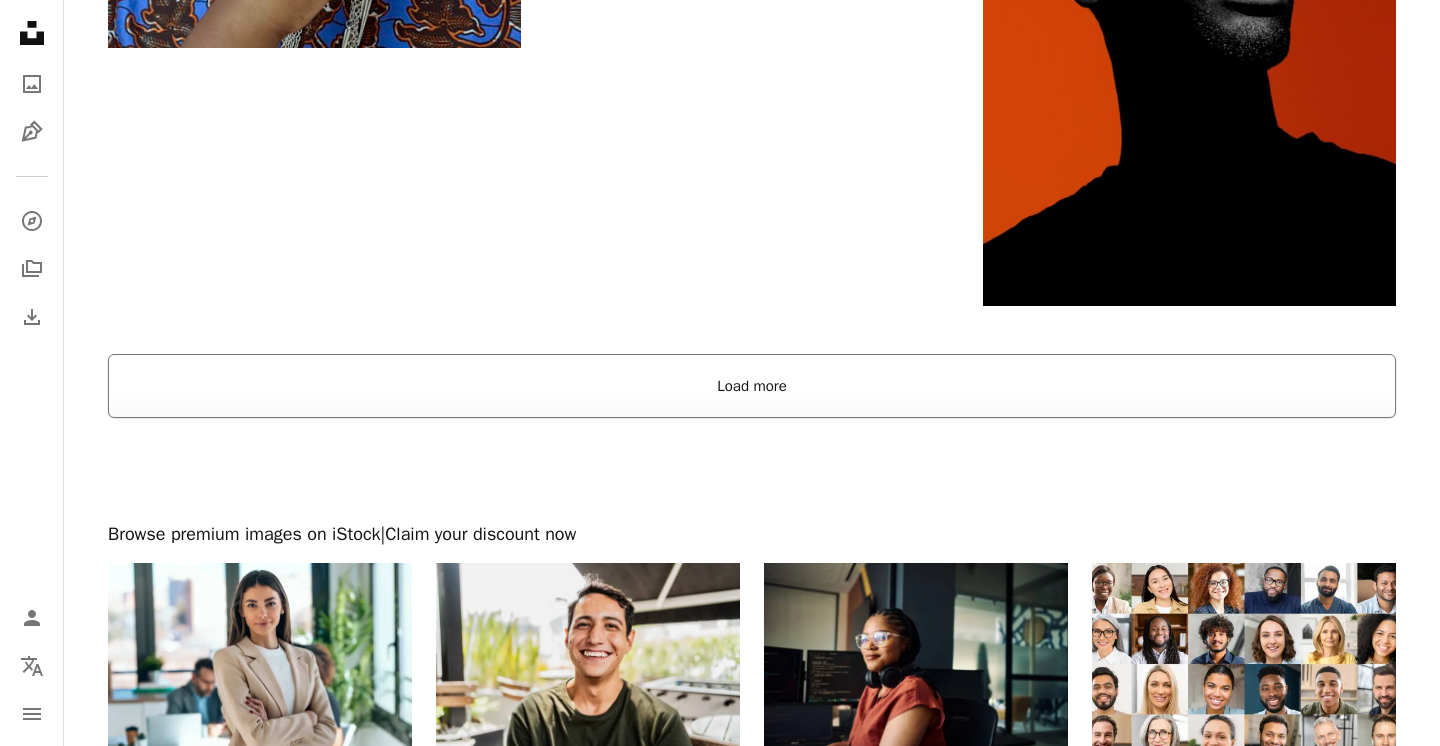 click on "Load more" at bounding box center (752, 386) 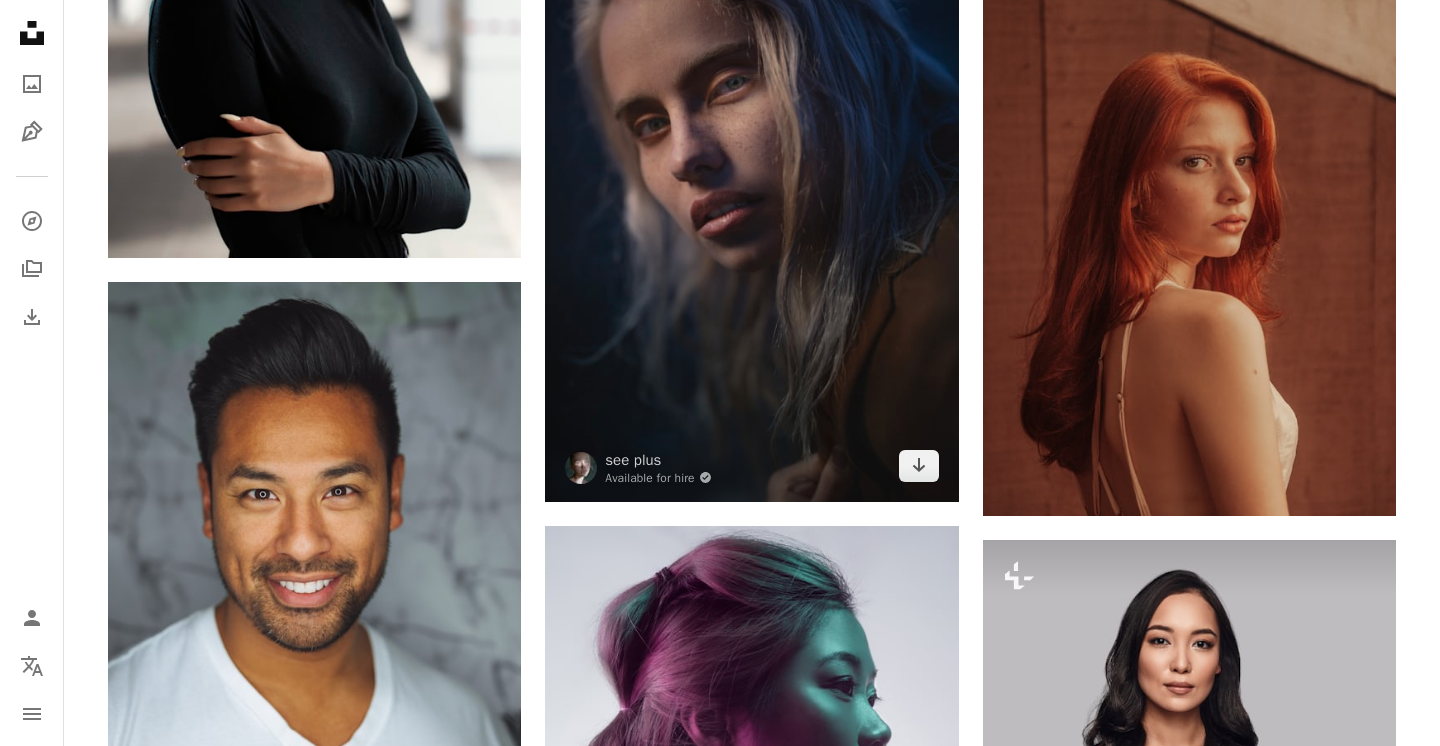 scroll, scrollTop: 4996, scrollLeft: 0, axis: vertical 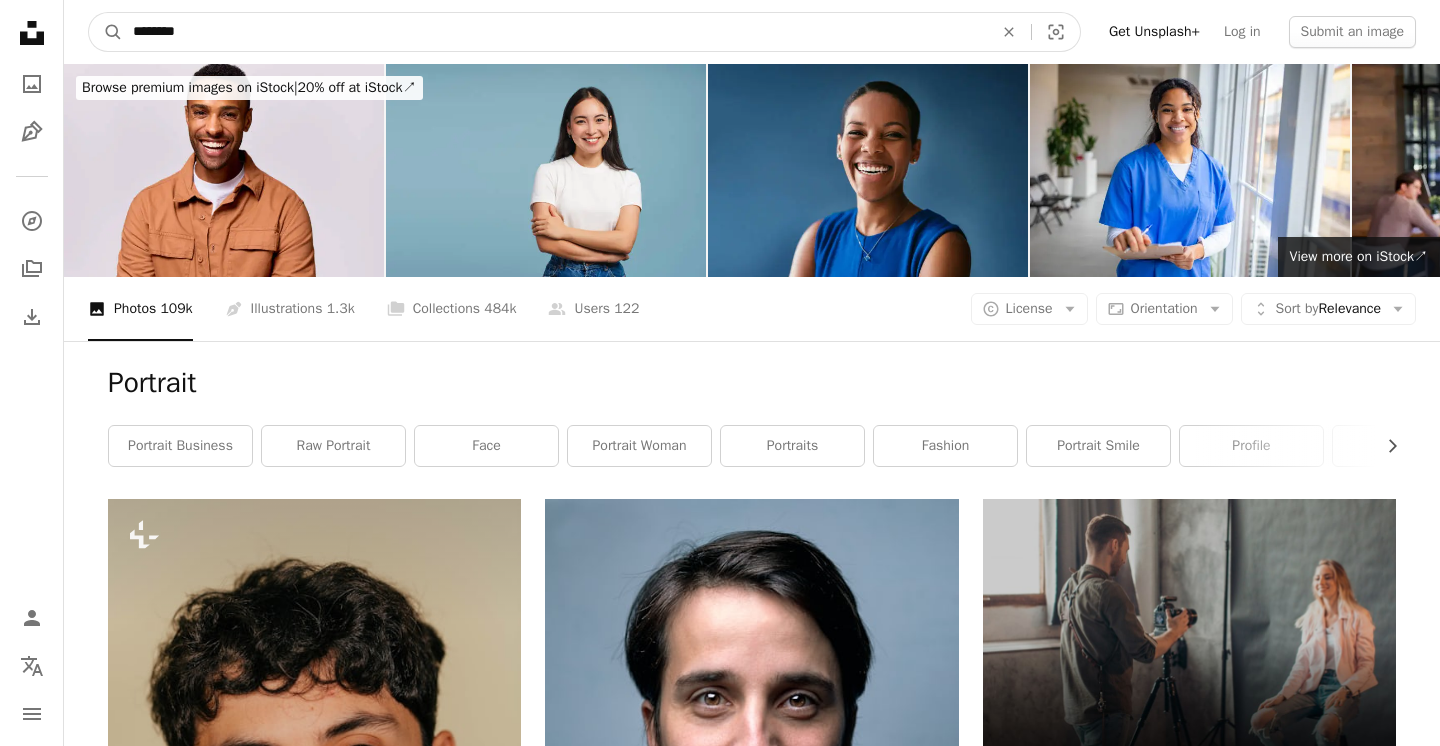 click on "********" at bounding box center [555, 32] 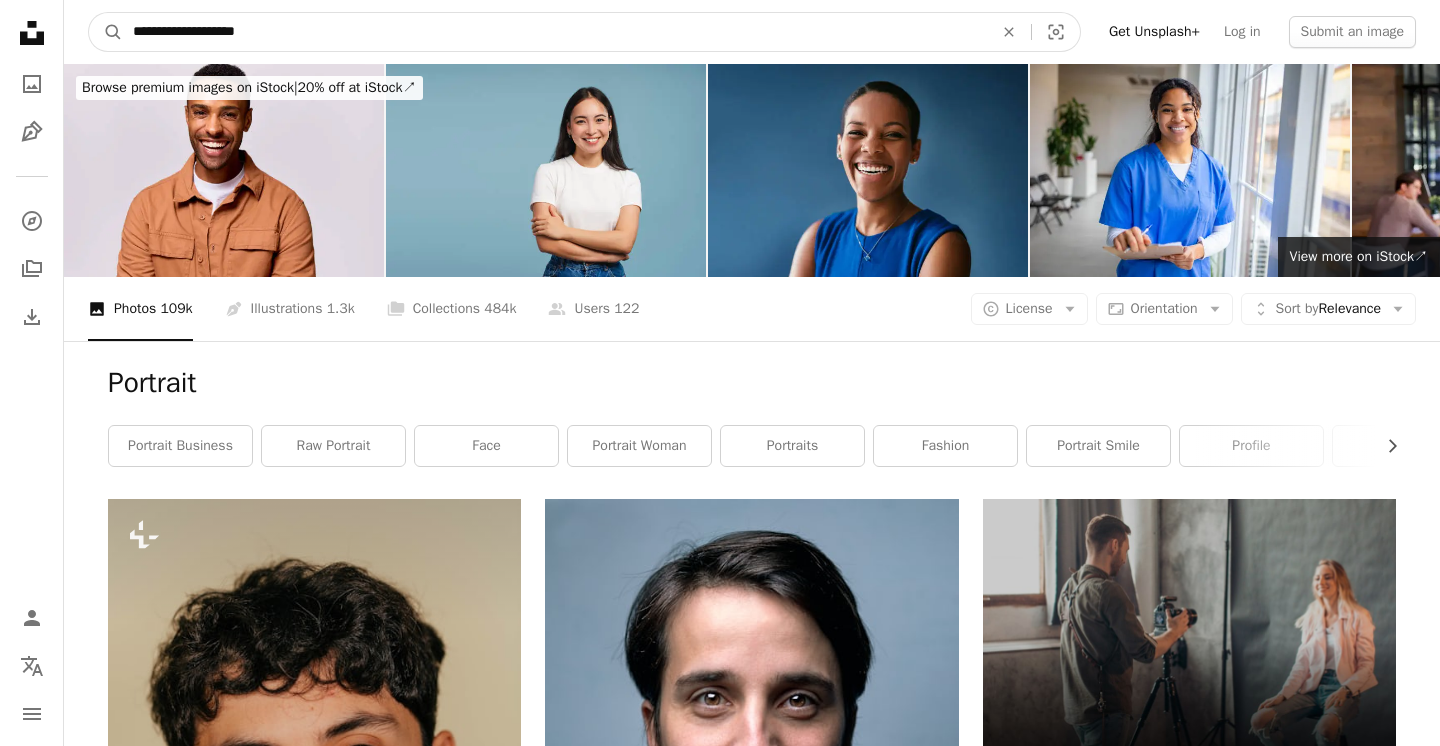 type on "**********" 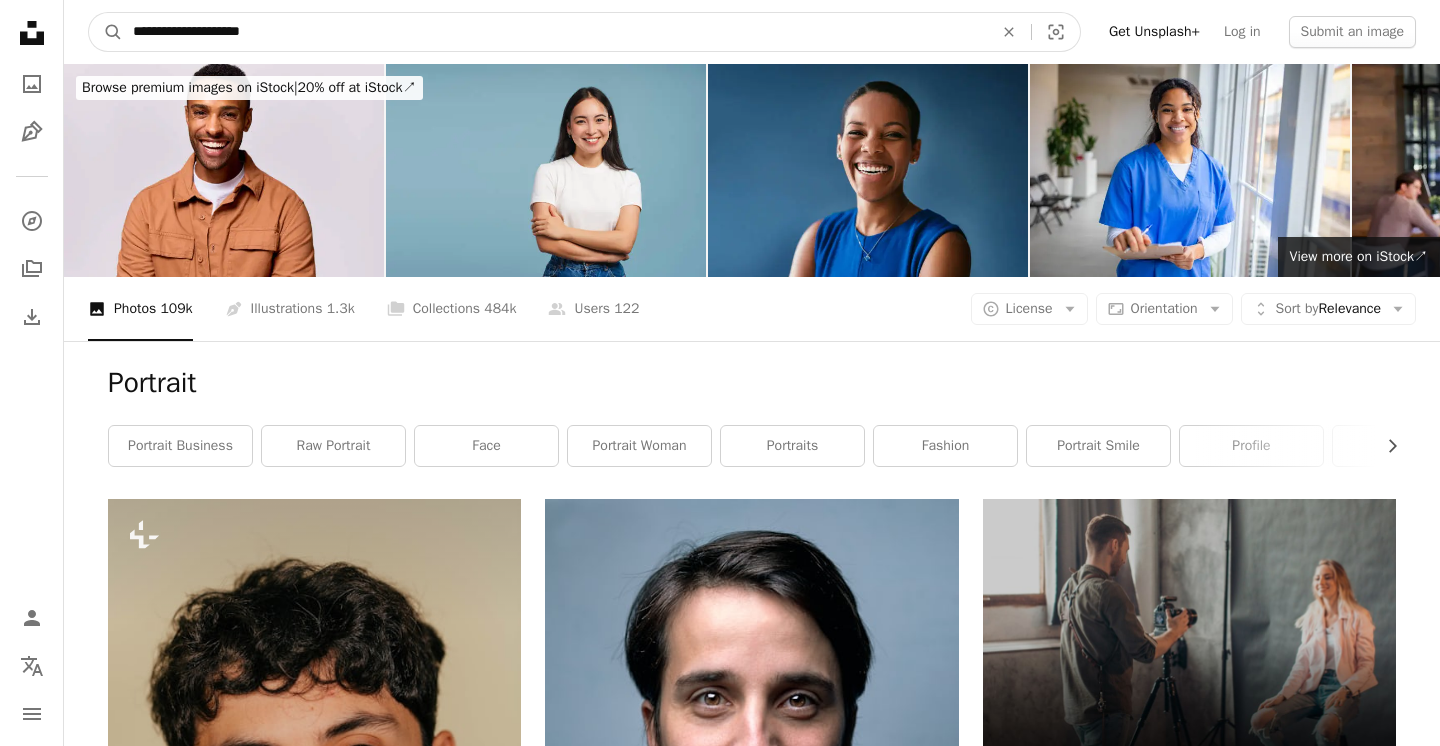 click on "A magnifying glass" at bounding box center (106, 32) 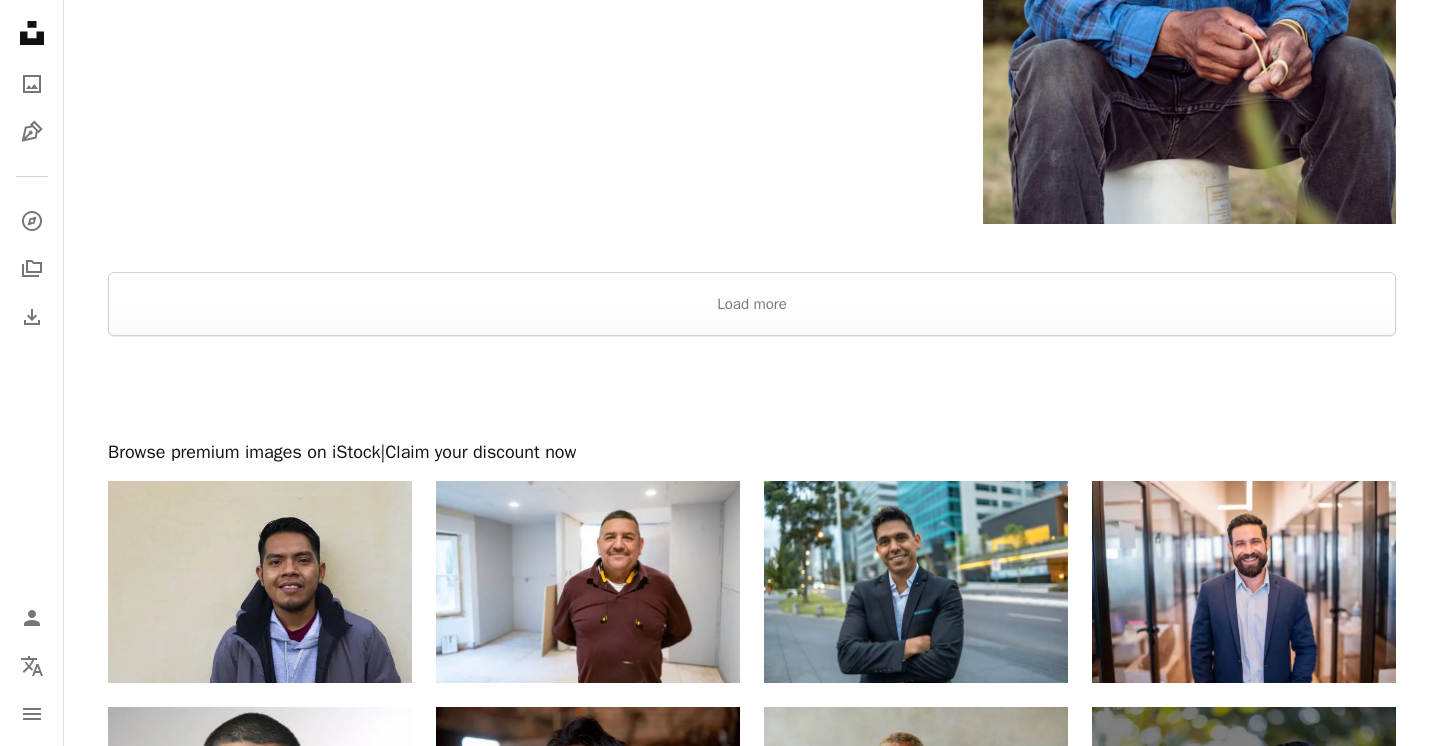 scroll, scrollTop: 4650, scrollLeft: 0, axis: vertical 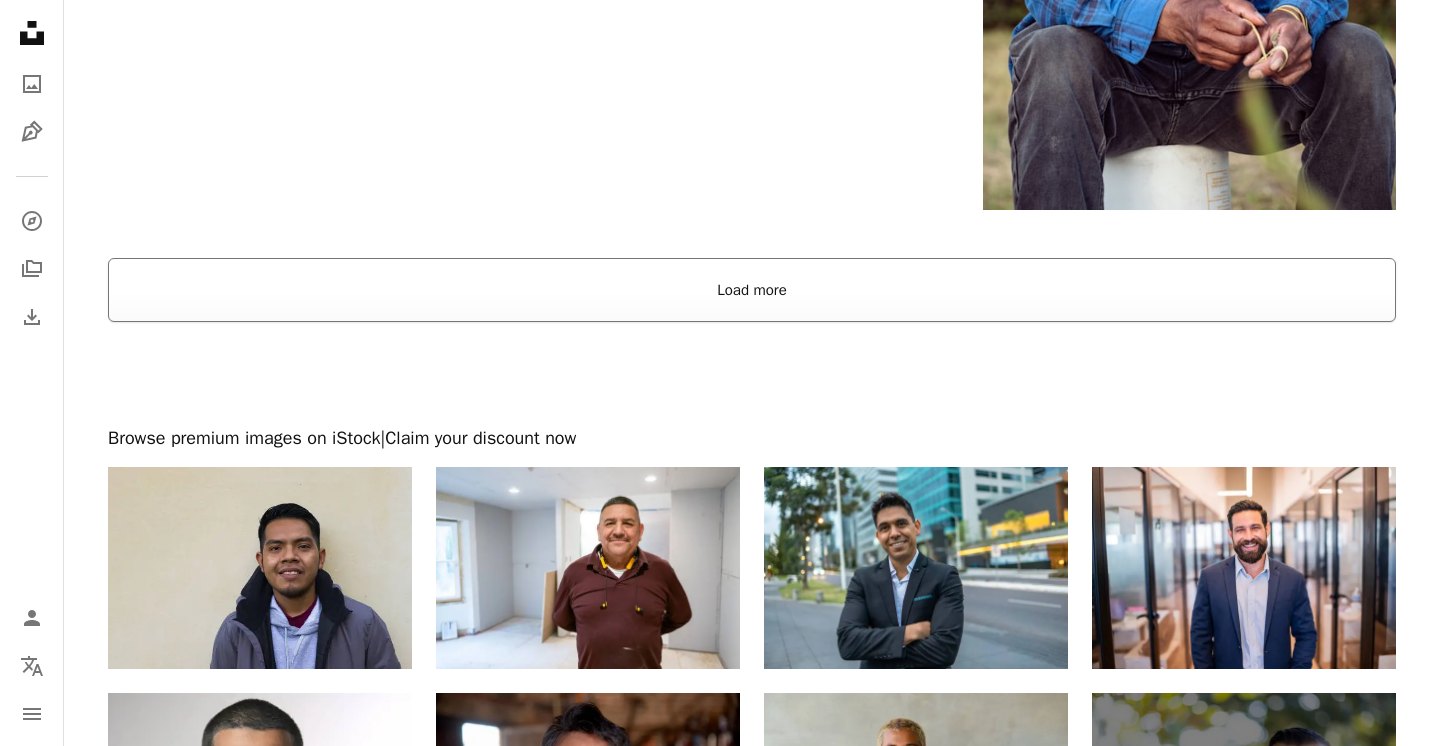 click on "Load more" at bounding box center (752, 290) 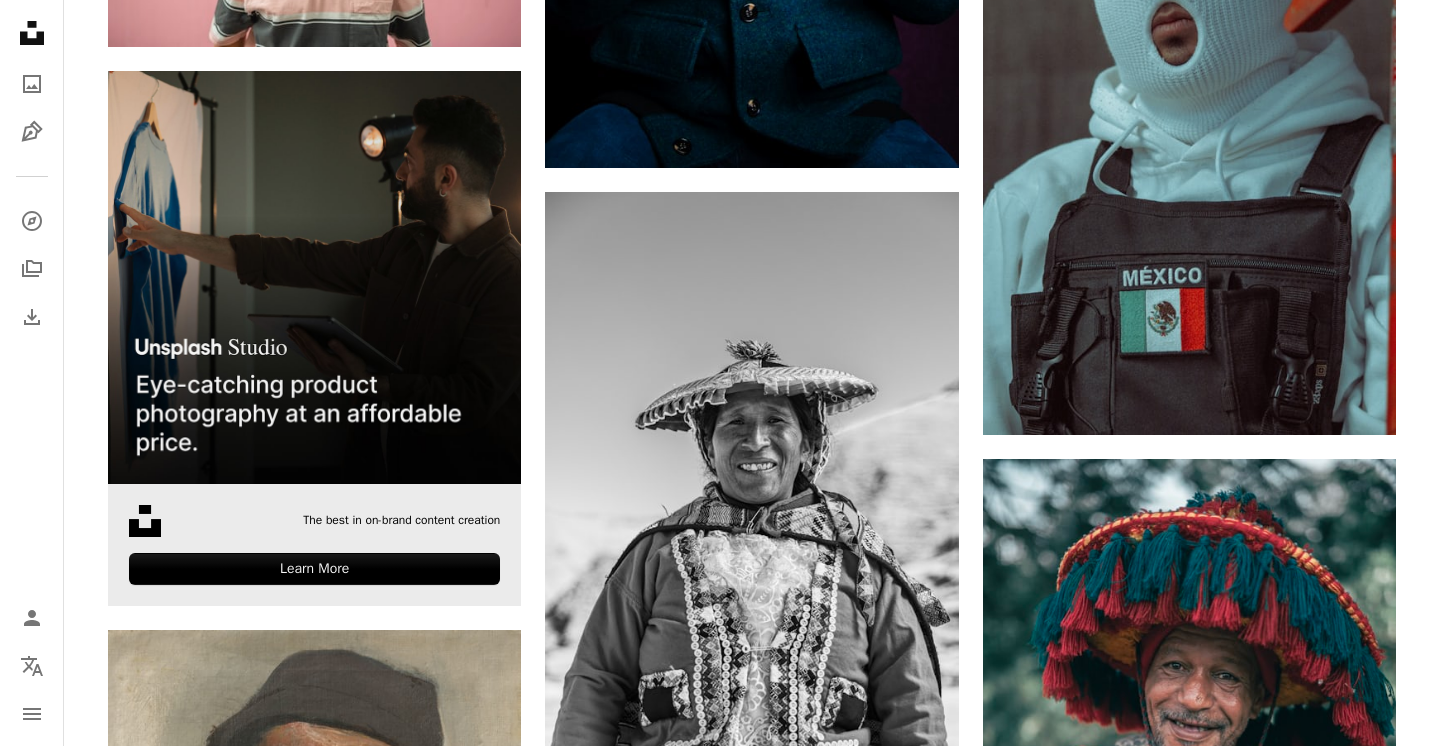 scroll, scrollTop: 6013, scrollLeft: 0, axis: vertical 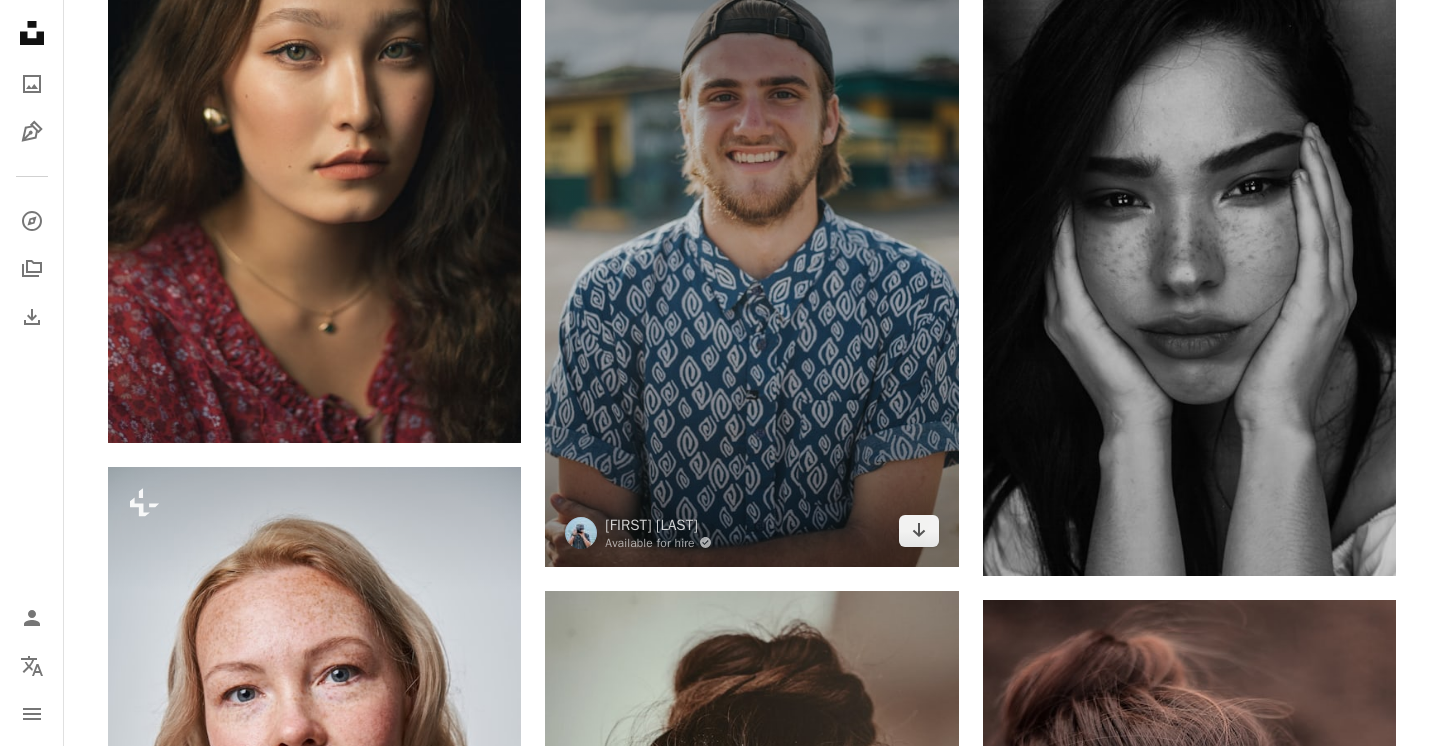 click at bounding box center (751, 257) 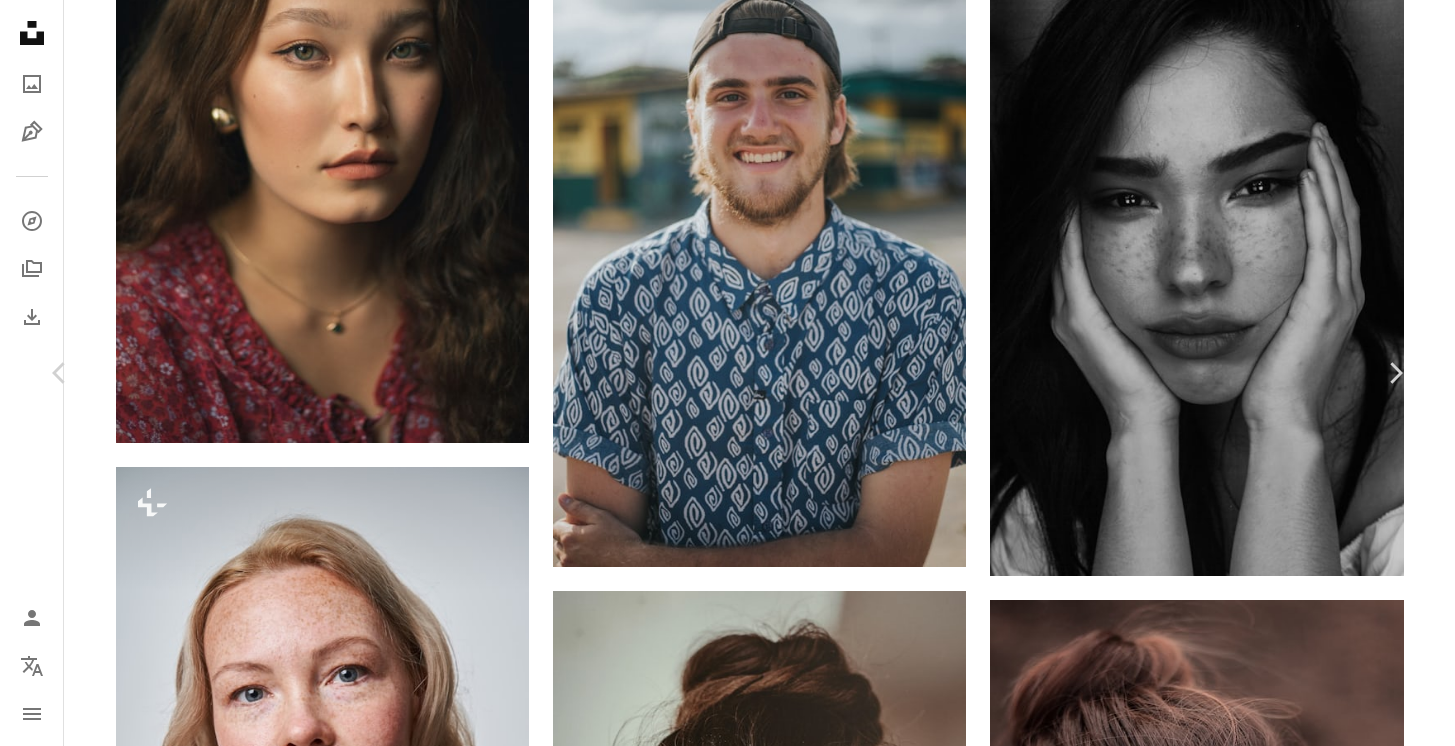 click at bounding box center (720, 4090) 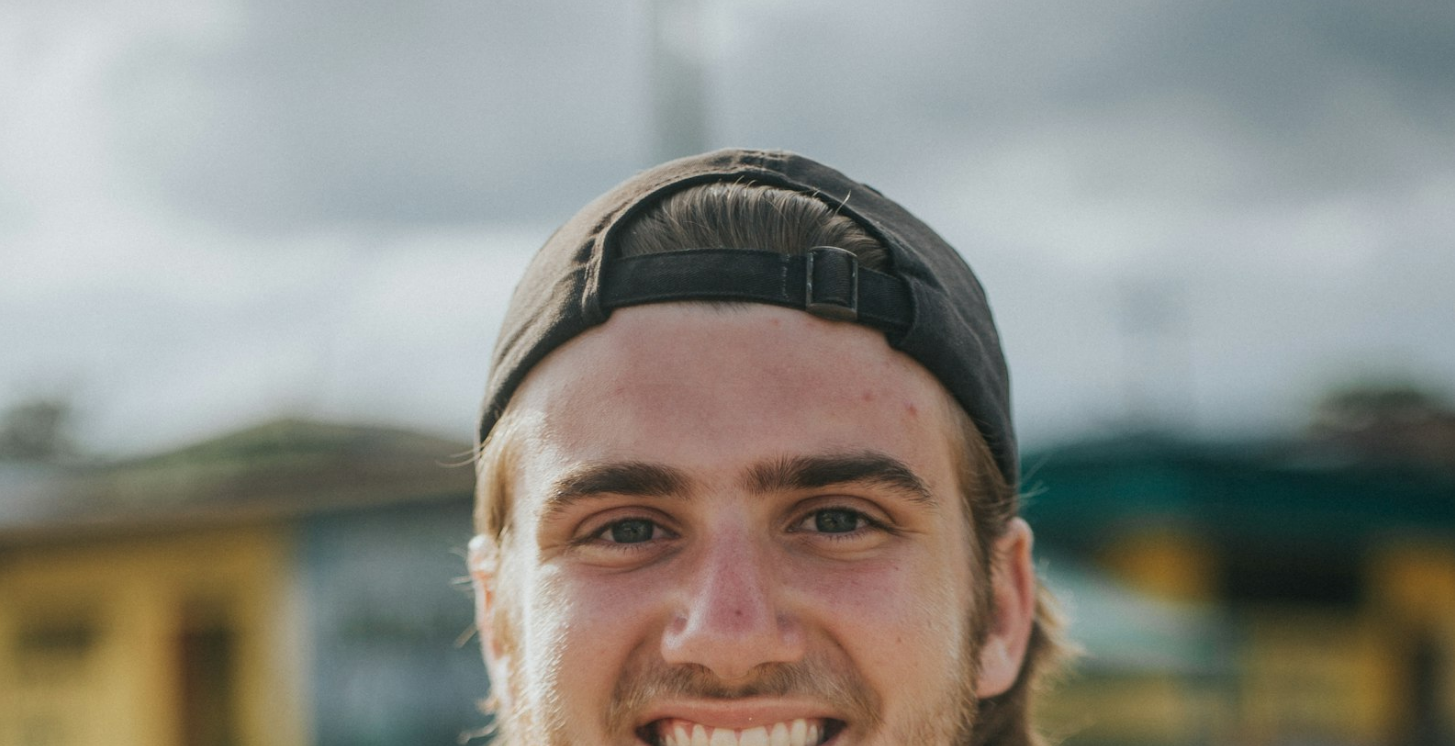 scroll, scrollTop: 697, scrollLeft: 0, axis: vertical 